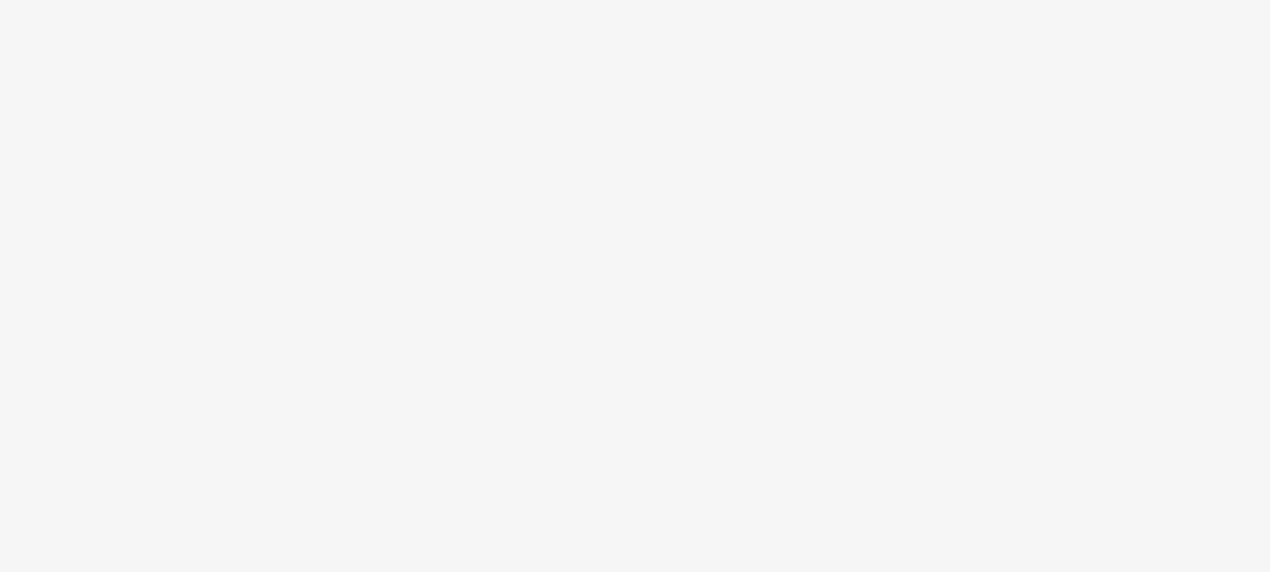 scroll, scrollTop: 0, scrollLeft: 0, axis: both 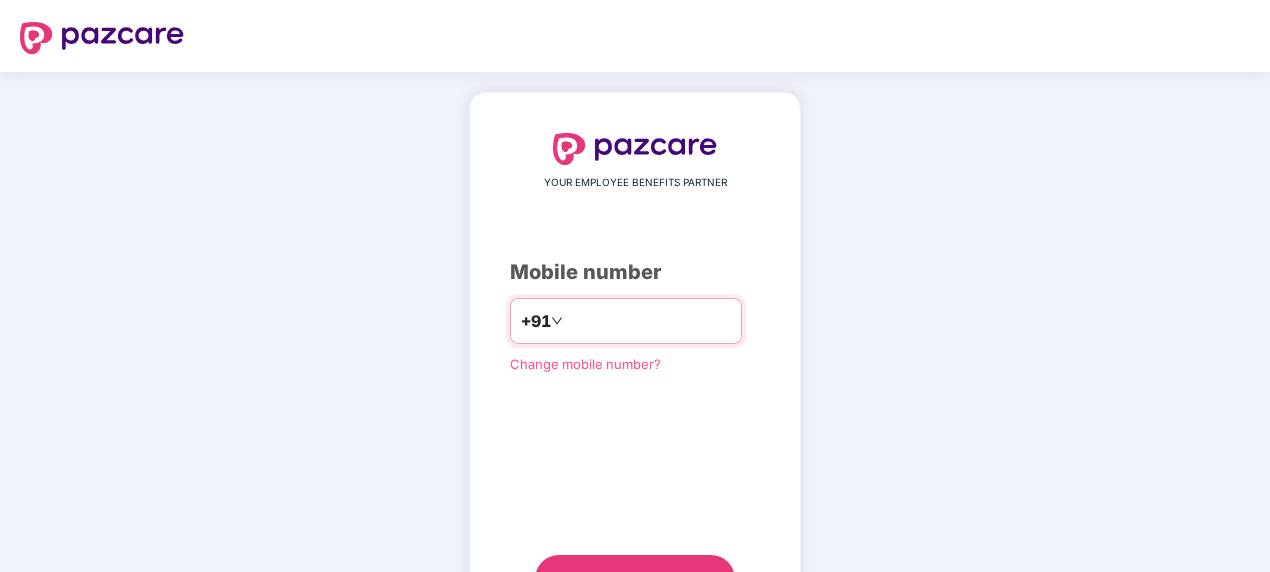 click at bounding box center (649, 321) 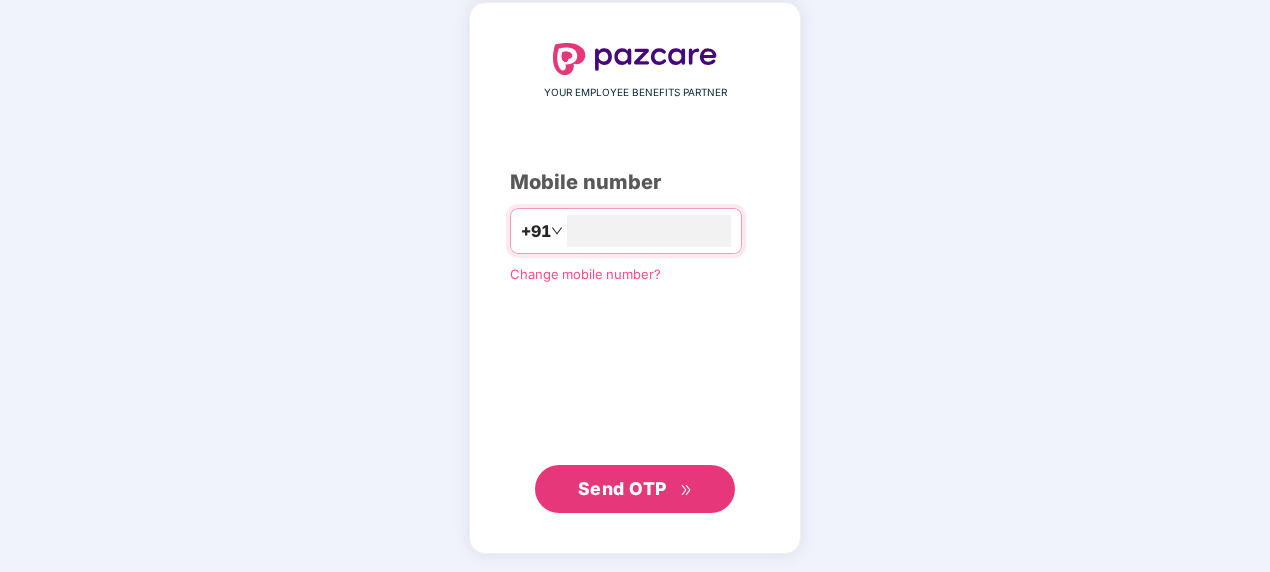 type on "**********" 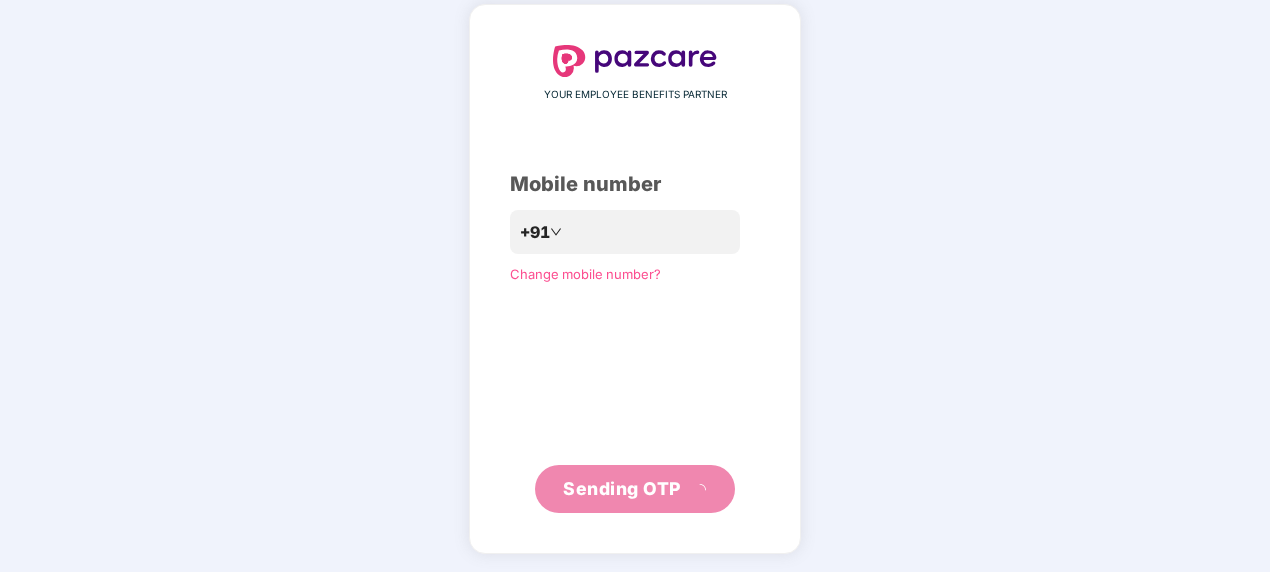 scroll, scrollTop: 80, scrollLeft: 0, axis: vertical 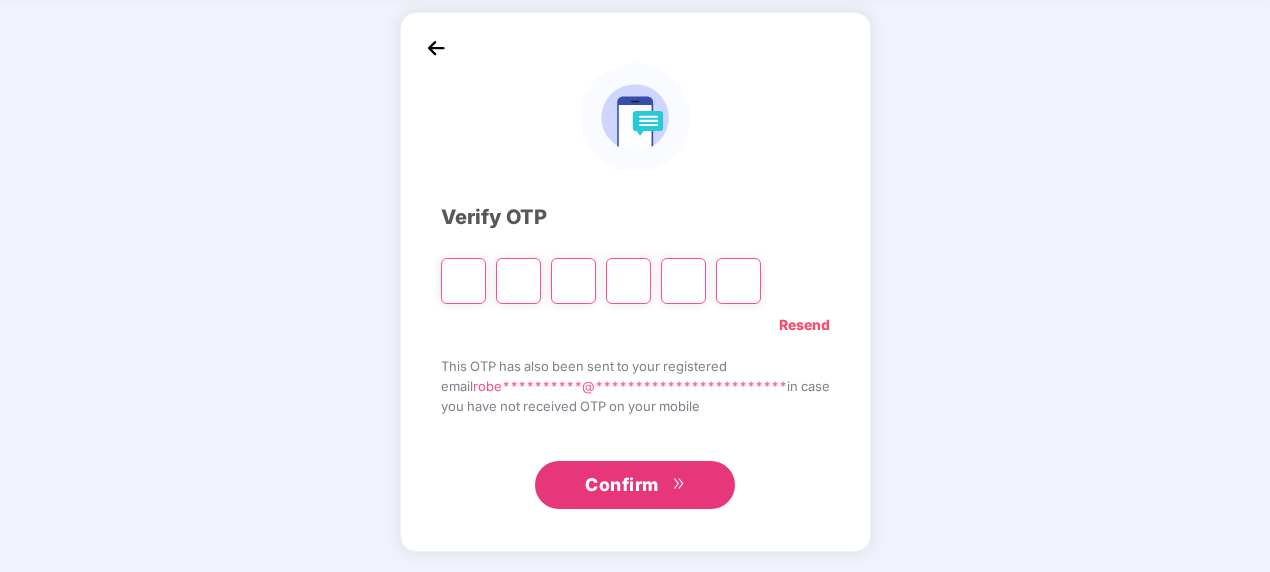 type on "*" 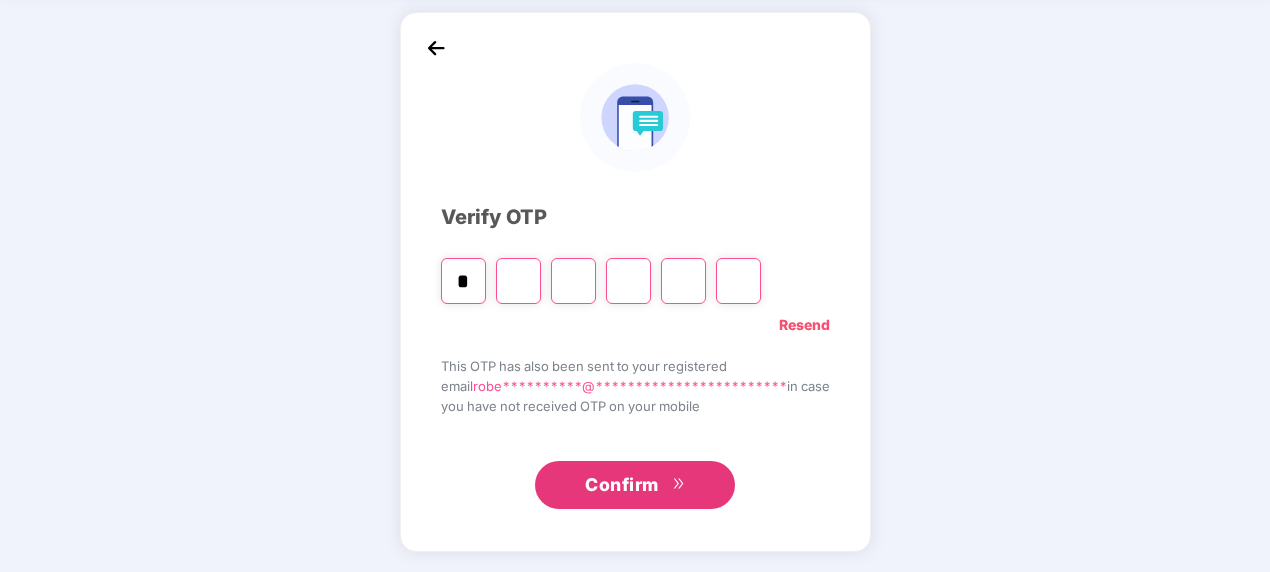type on "*" 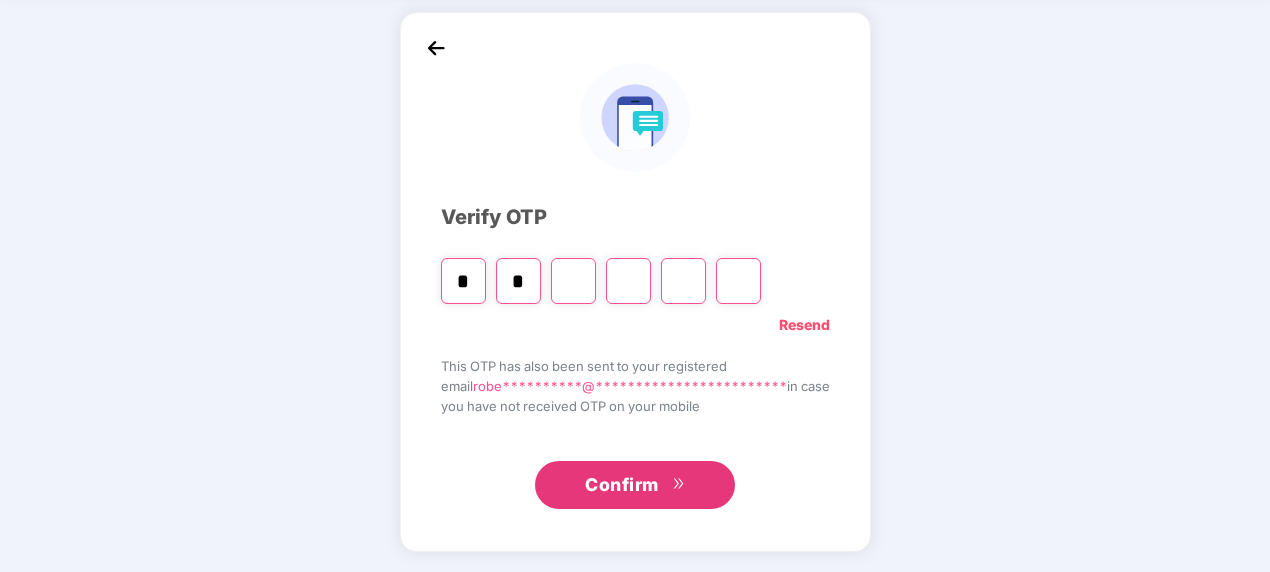 type on "*" 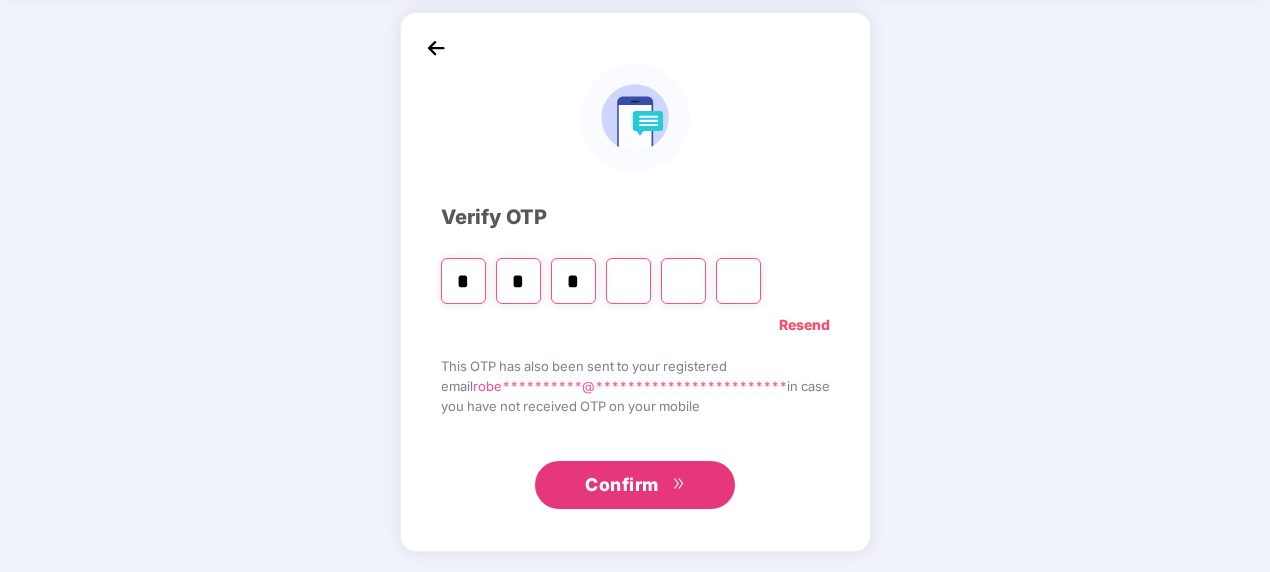 type on "*" 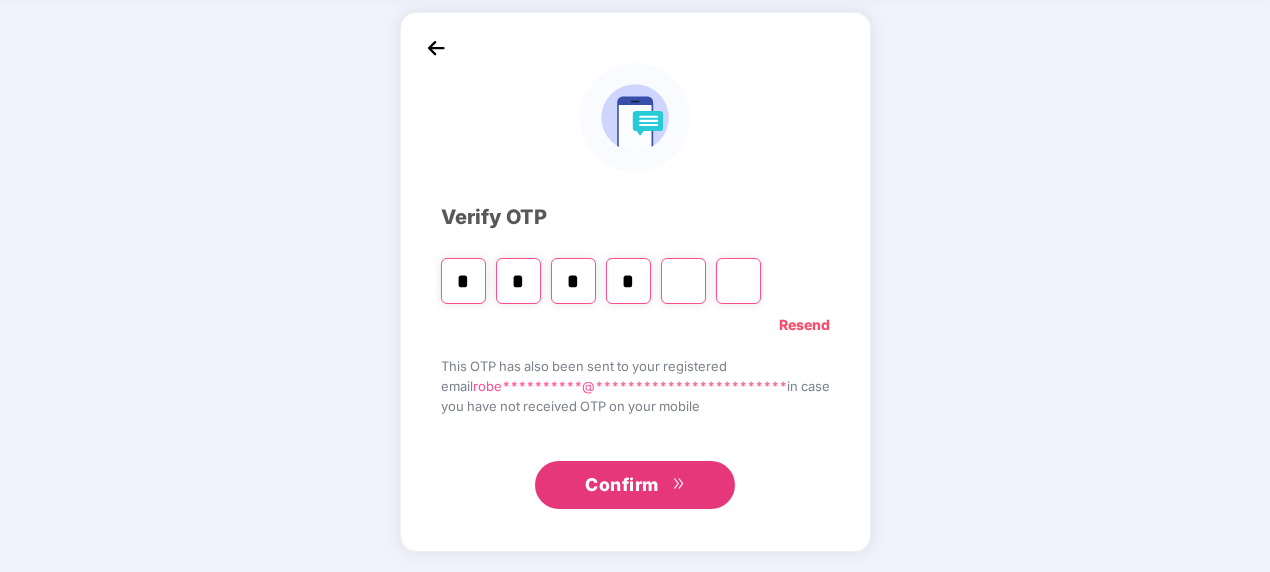 type on "*" 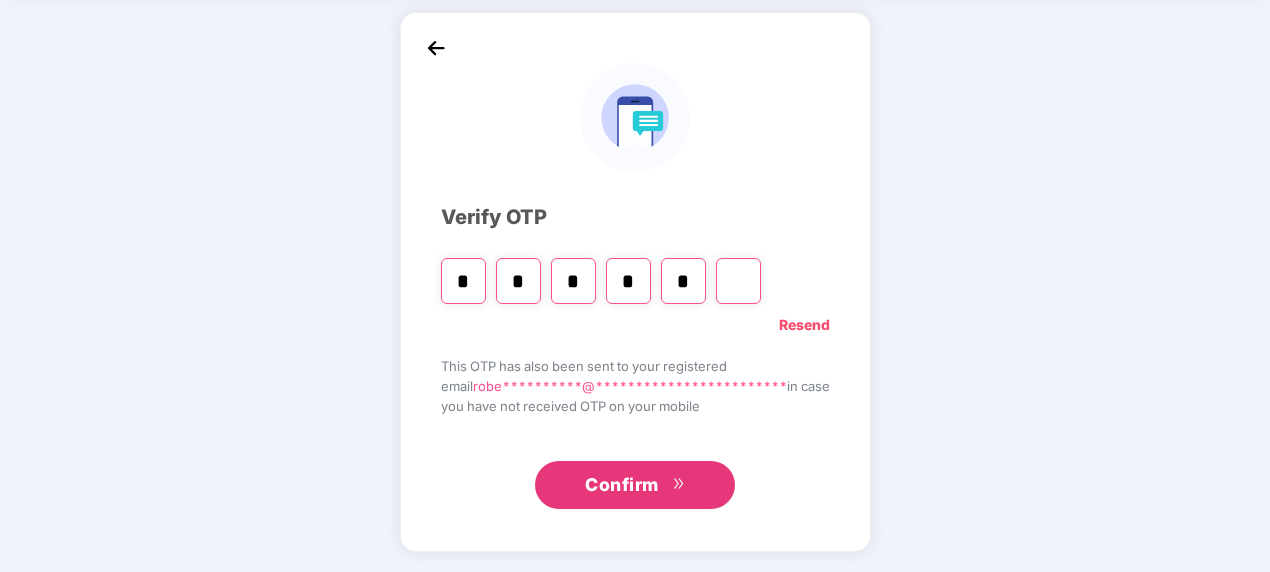 type on "*" 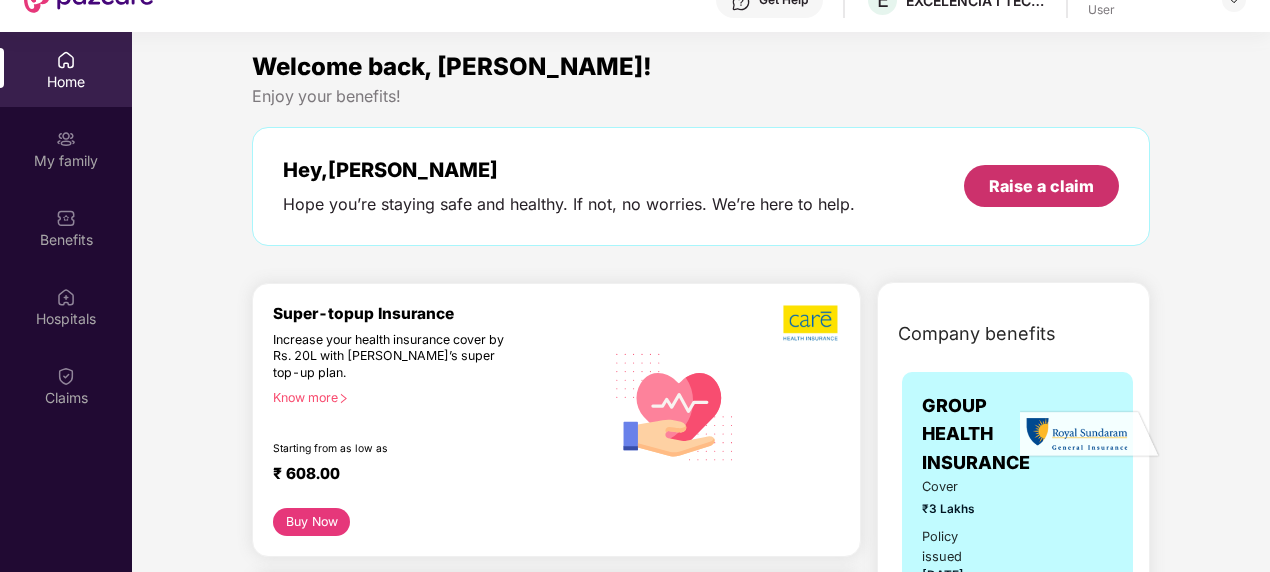 click on "Raise a claim" at bounding box center [1041, 186] 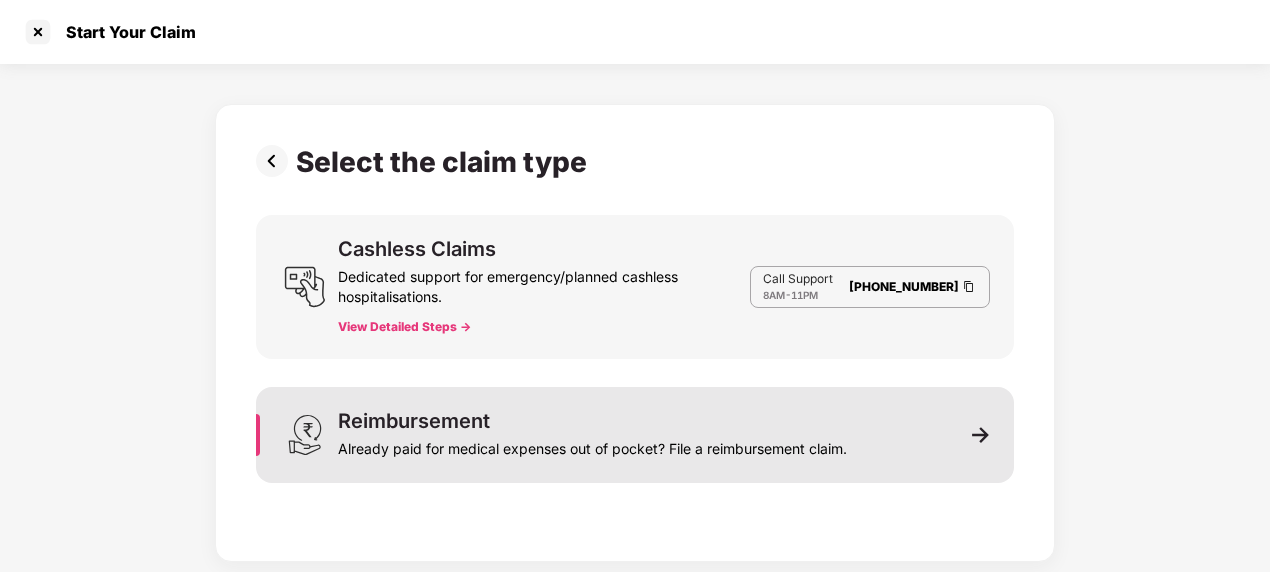 click at bounding box center (981, 435) 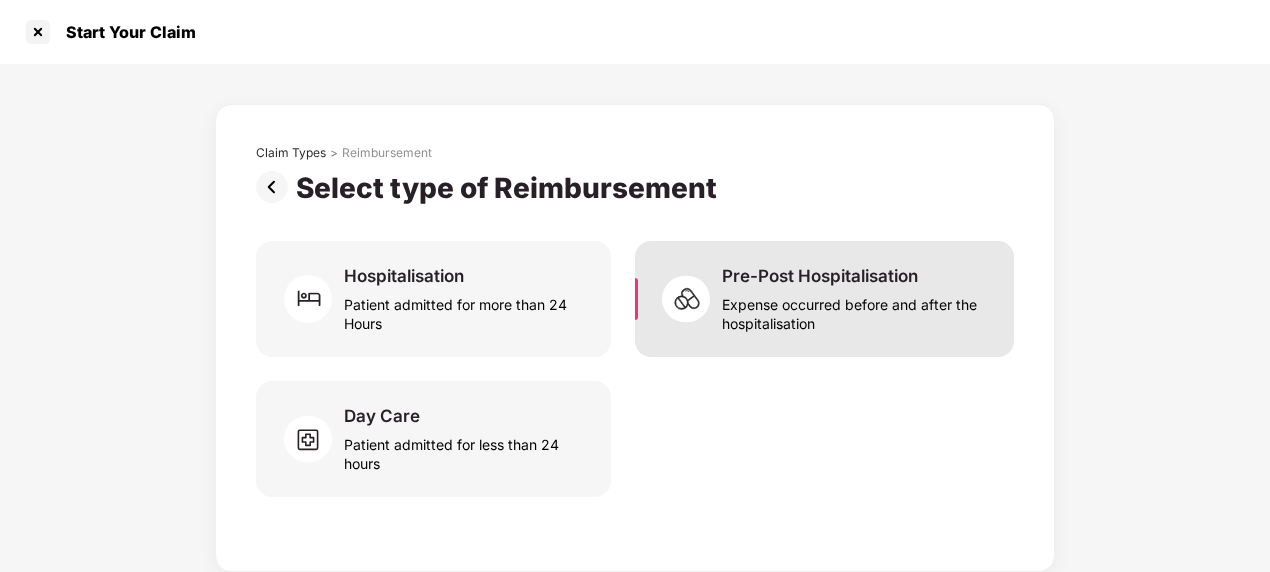 click on "Expense occurred before and after the hospitalisation" at bounding box center [856, 310] 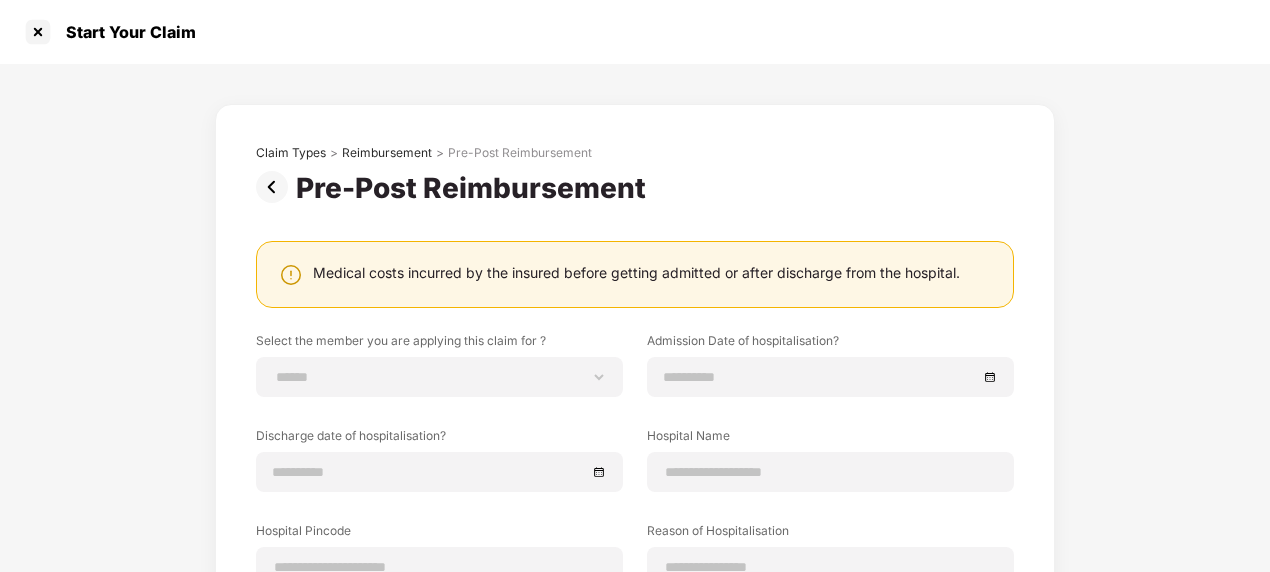scroll, scrollTop: 100, scrollLeft: 0, axis: vertical 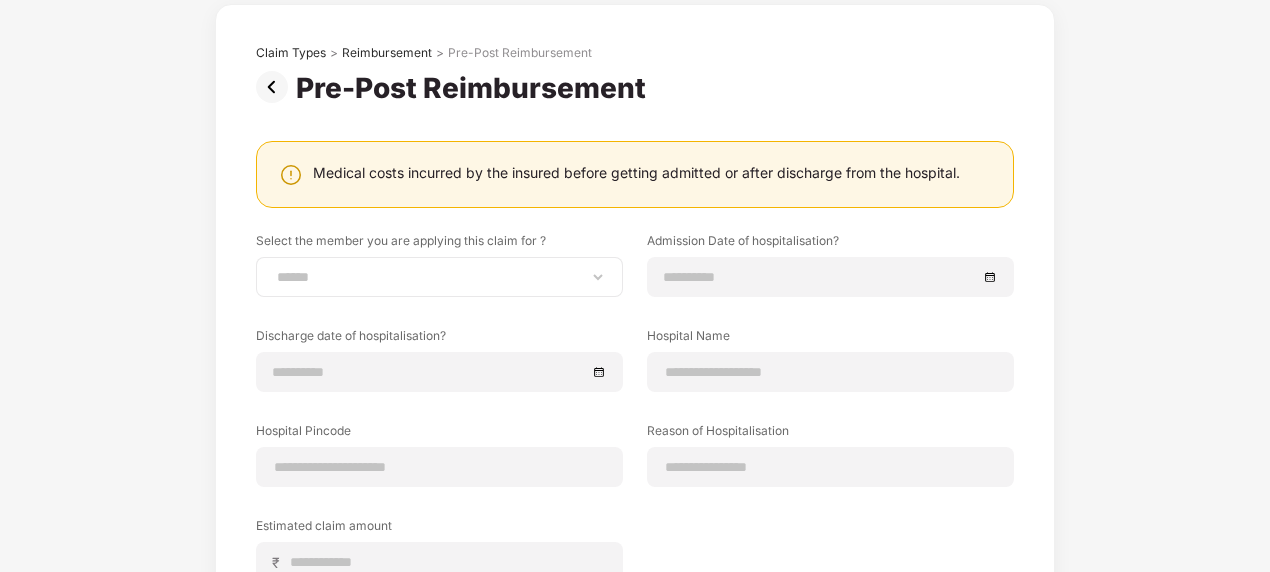 click on "**********" at bounding box center [439, 277] 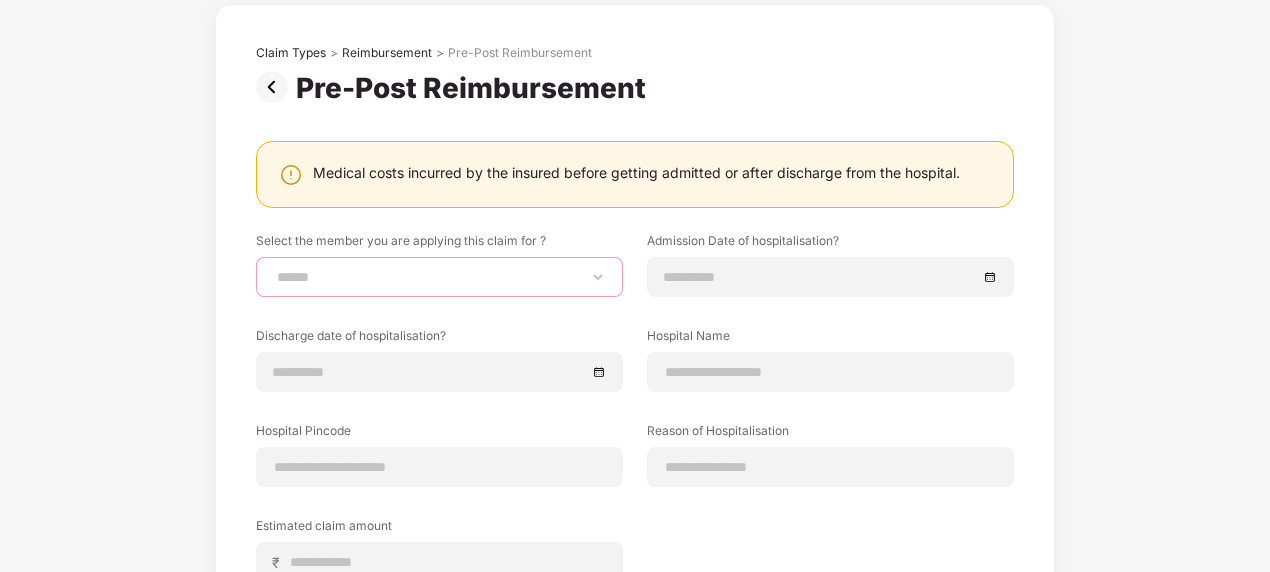 click on "**********" at bounding box center (439, 277) 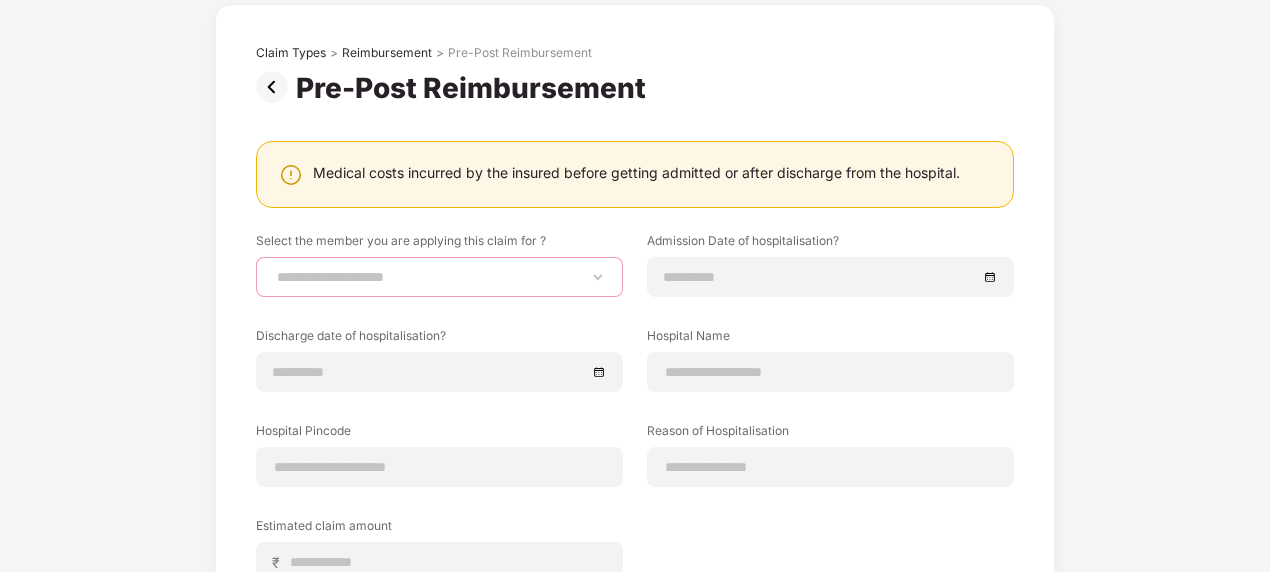 click on "**********" at bounding box center (439, 277) 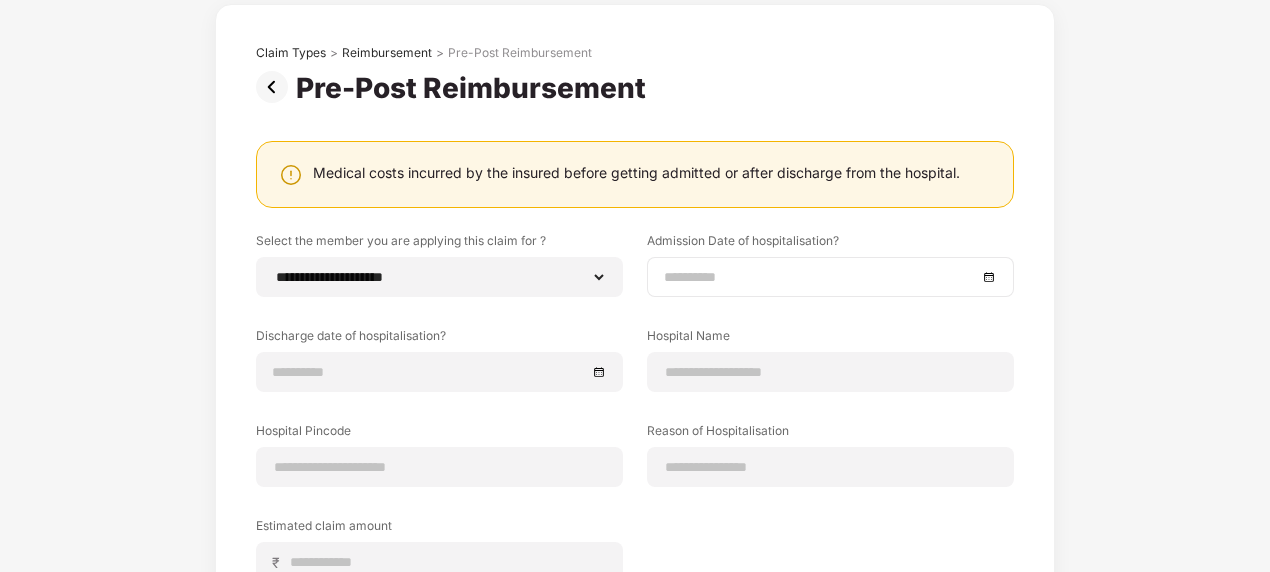 click at bounding box center [830, 277] 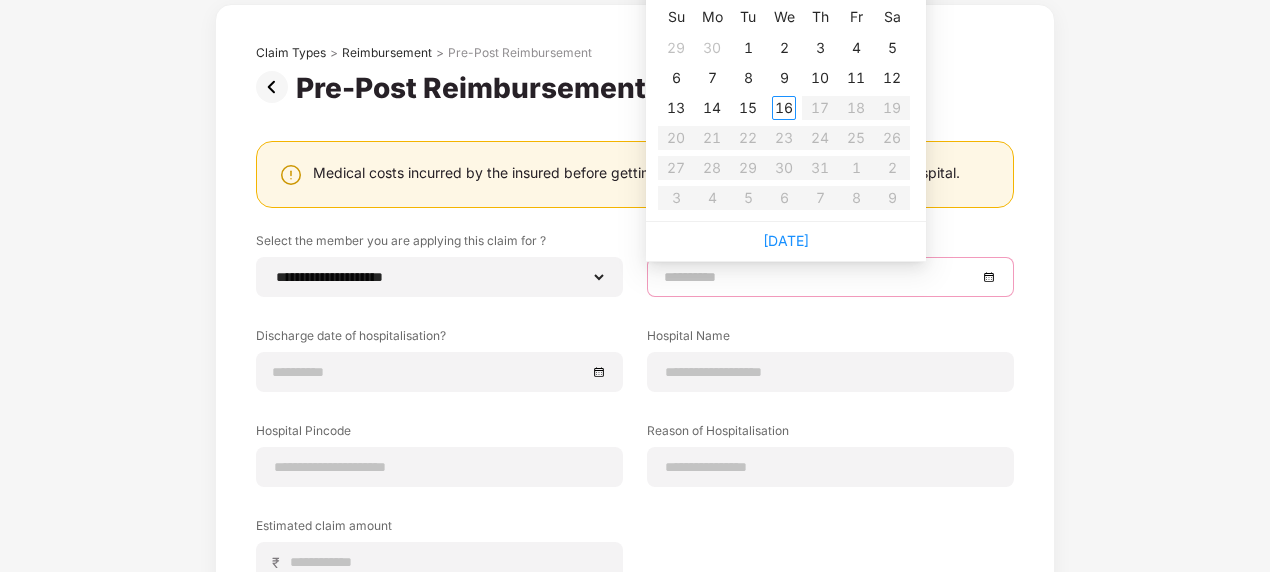 scroll, scrollTop: 0, scrollLeft: 0, axis: both 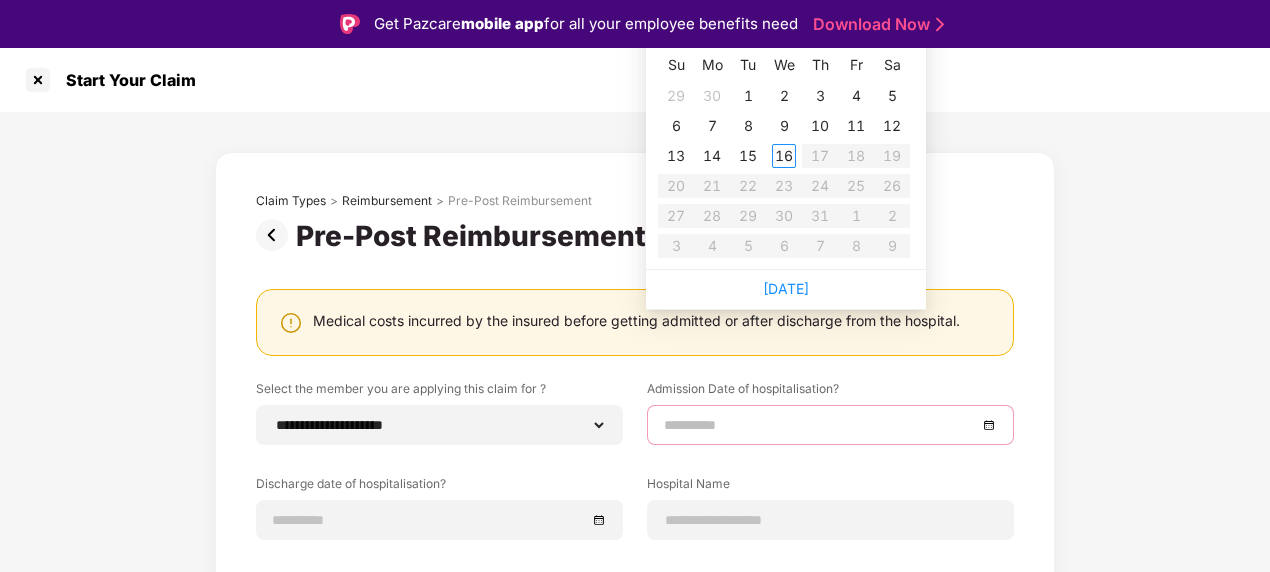 type on "**********" 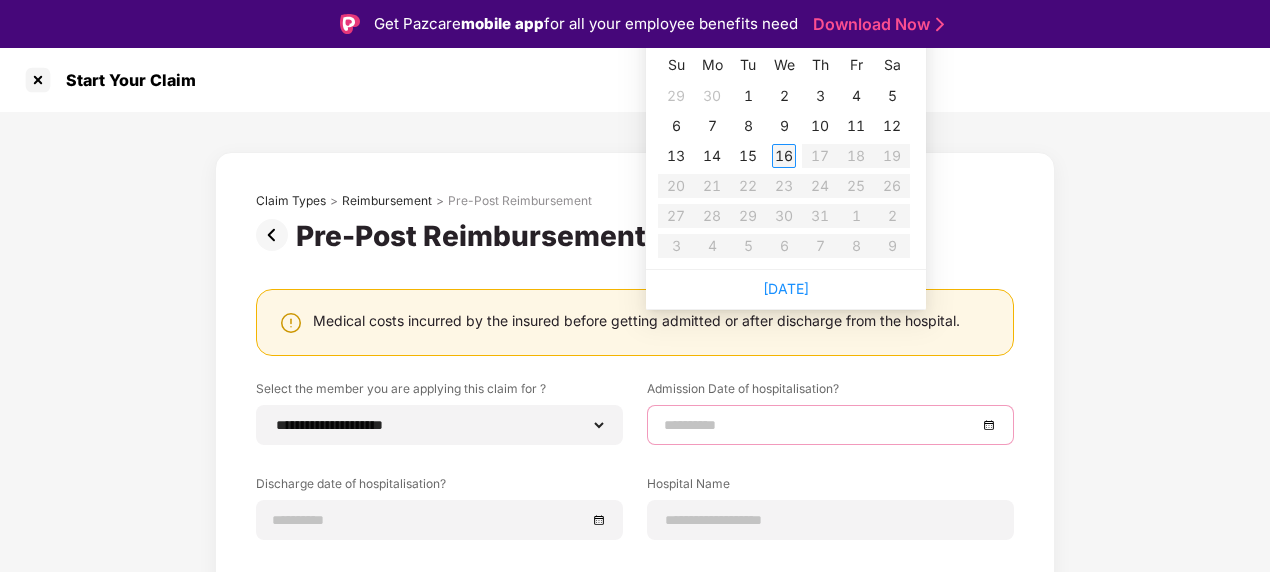 type on "**********" 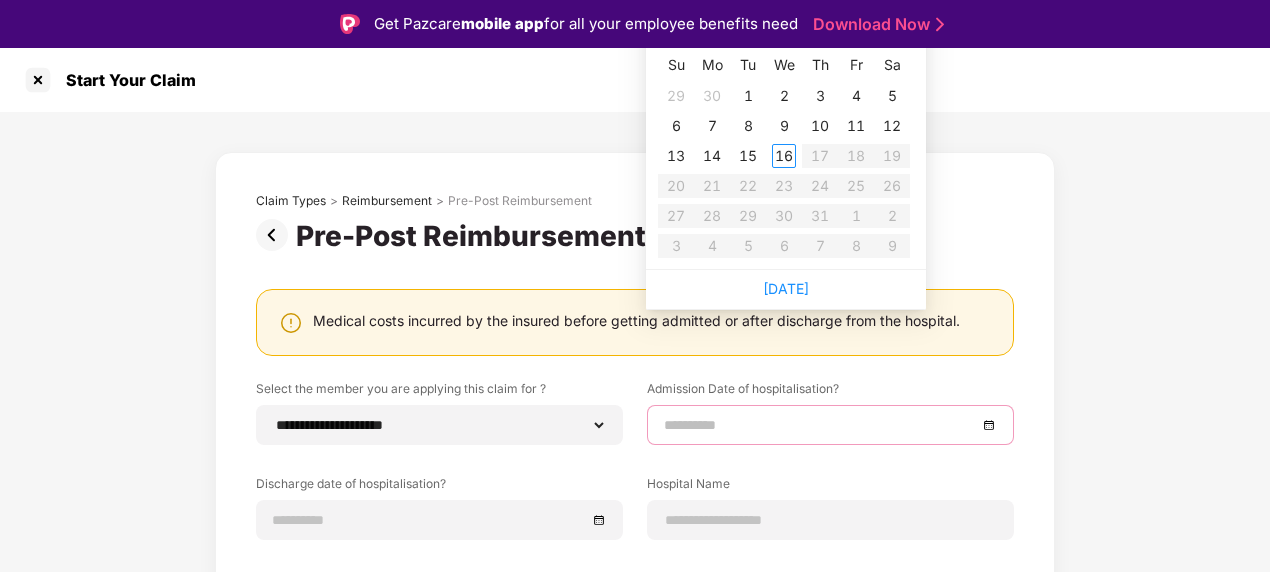 type 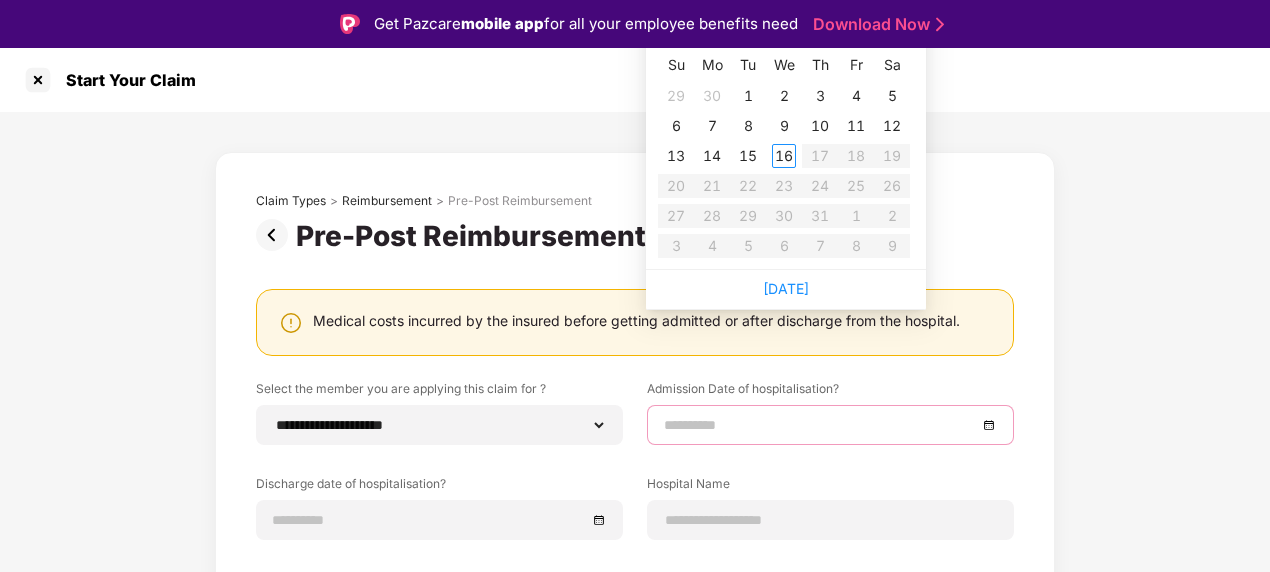 click on "**********" at bounding box center (635, 533) 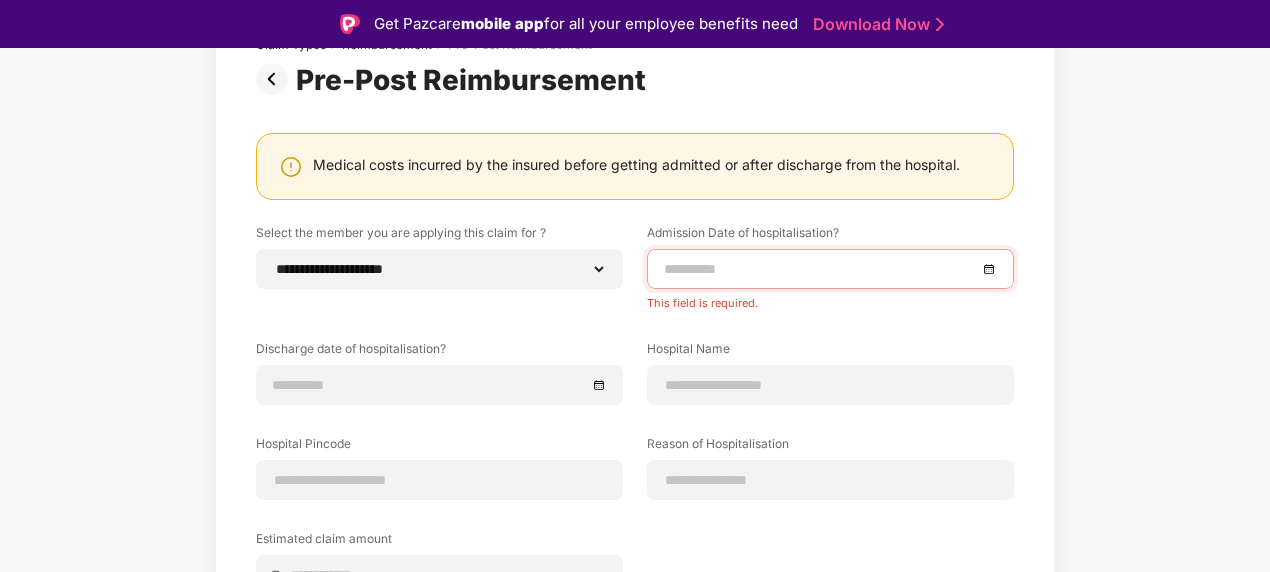 scroll, scrollTop: 200, scrollLeft: 0, axis: vertical 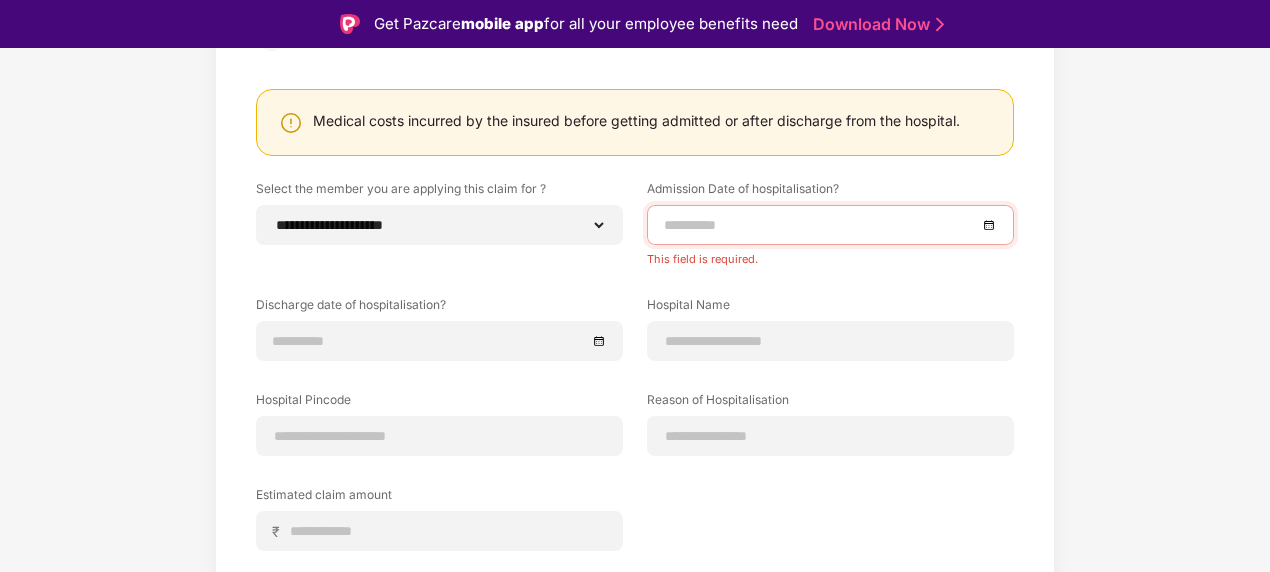 click at bounding box center [830, 225] 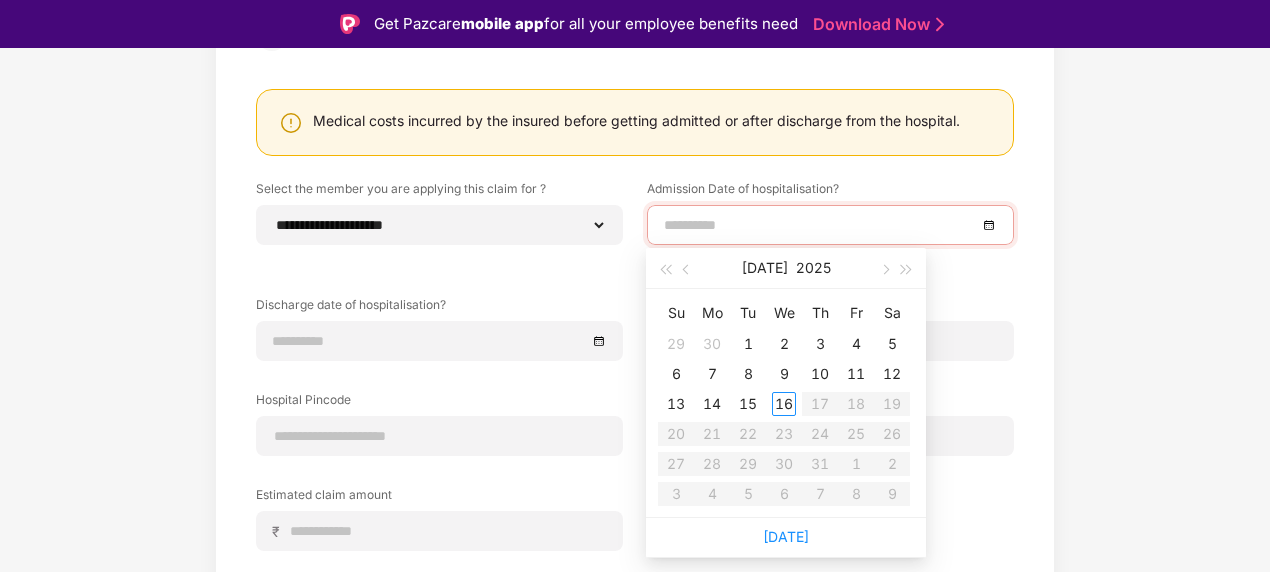 click at bounding box center [830, 225] 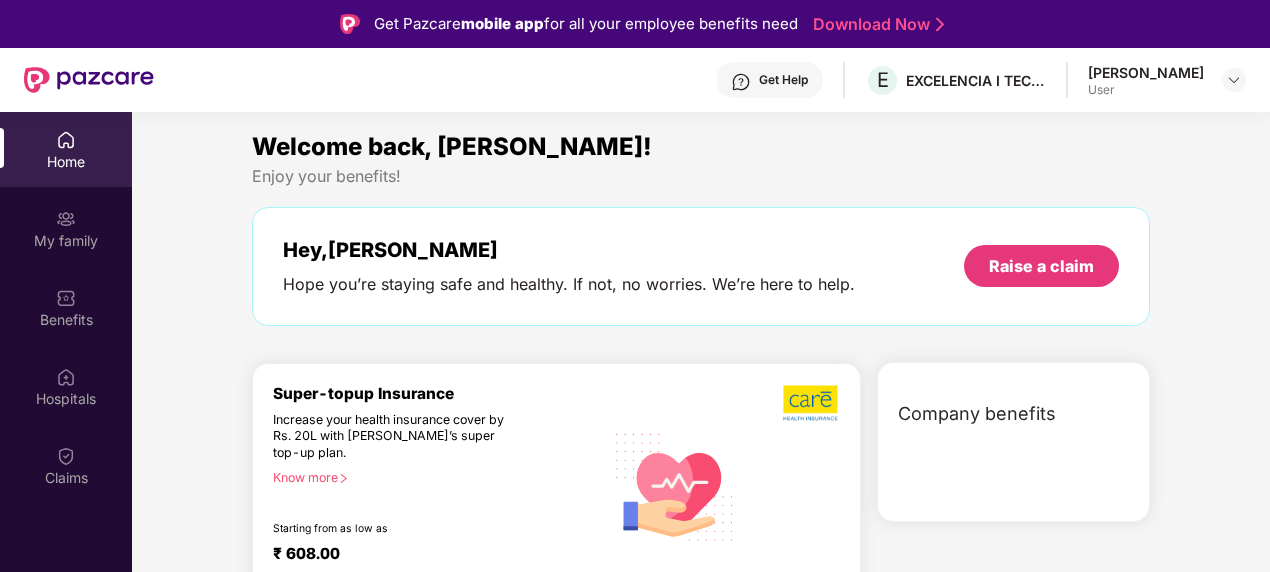 scroll, scrollTop: 80, scrollLeft: 0, axis: vertical 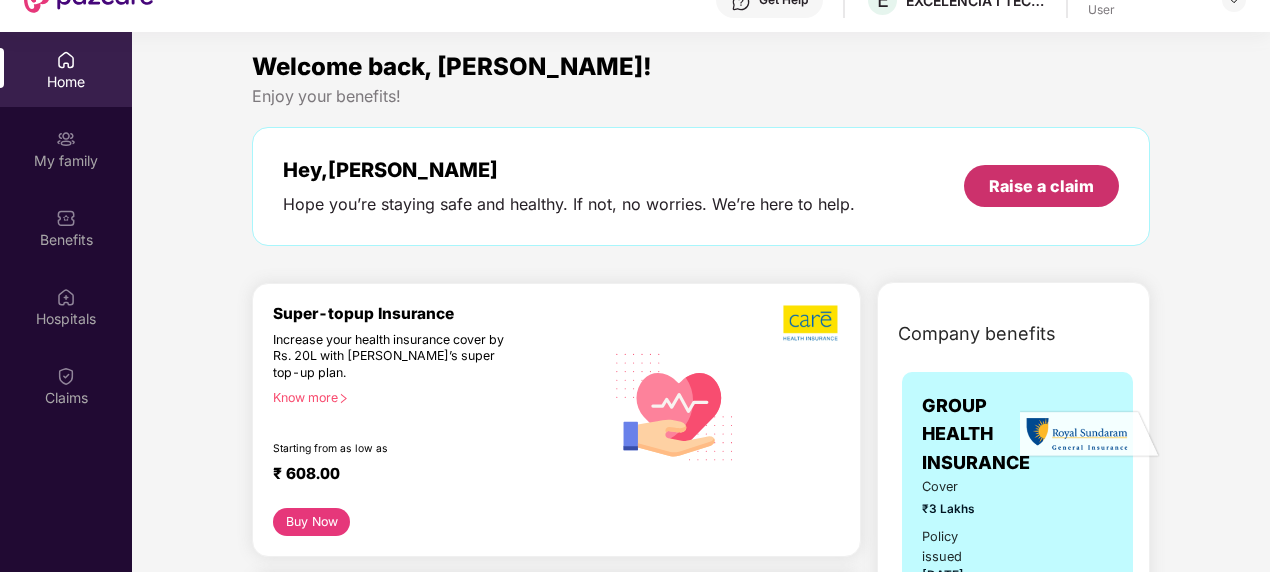 click on "Raise a claim" at bounding box center [1041, 186] 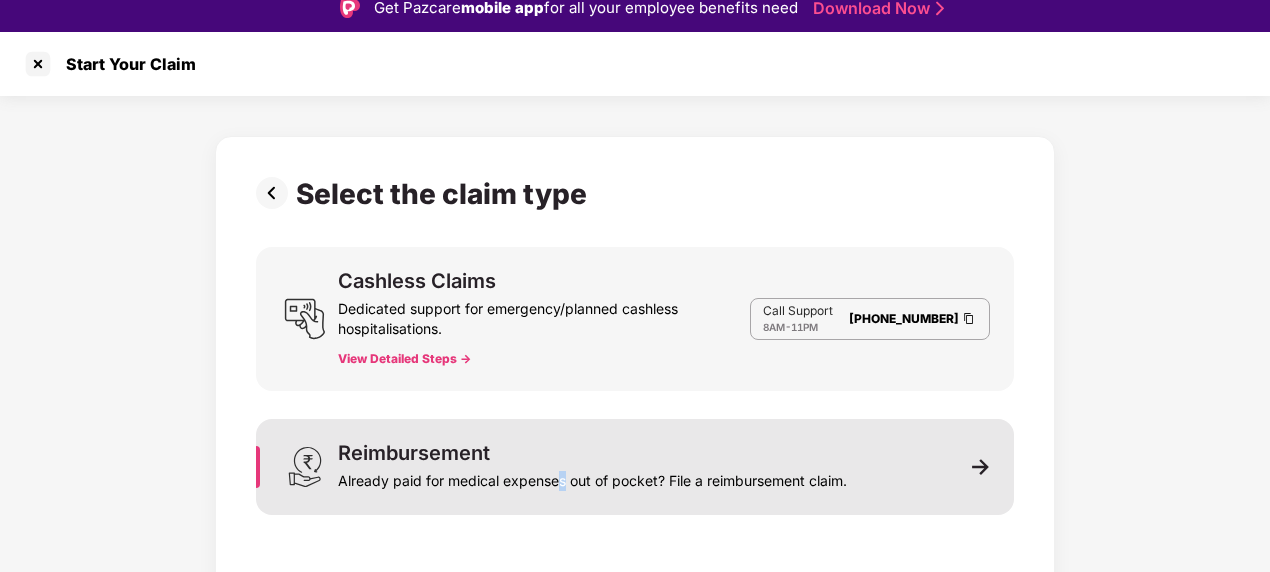 click on "Reimbursement Already paid for medical expenses out of pocket? File a reimbursement claim." at bounding box center [592, 467] 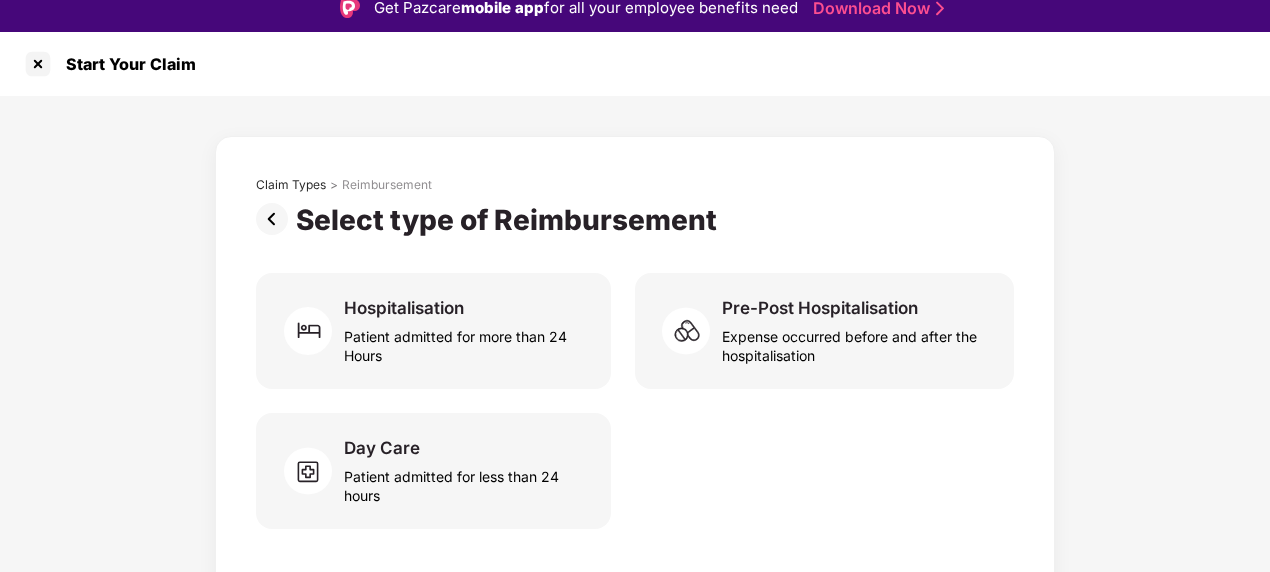 click at bounding box center [276, 219] 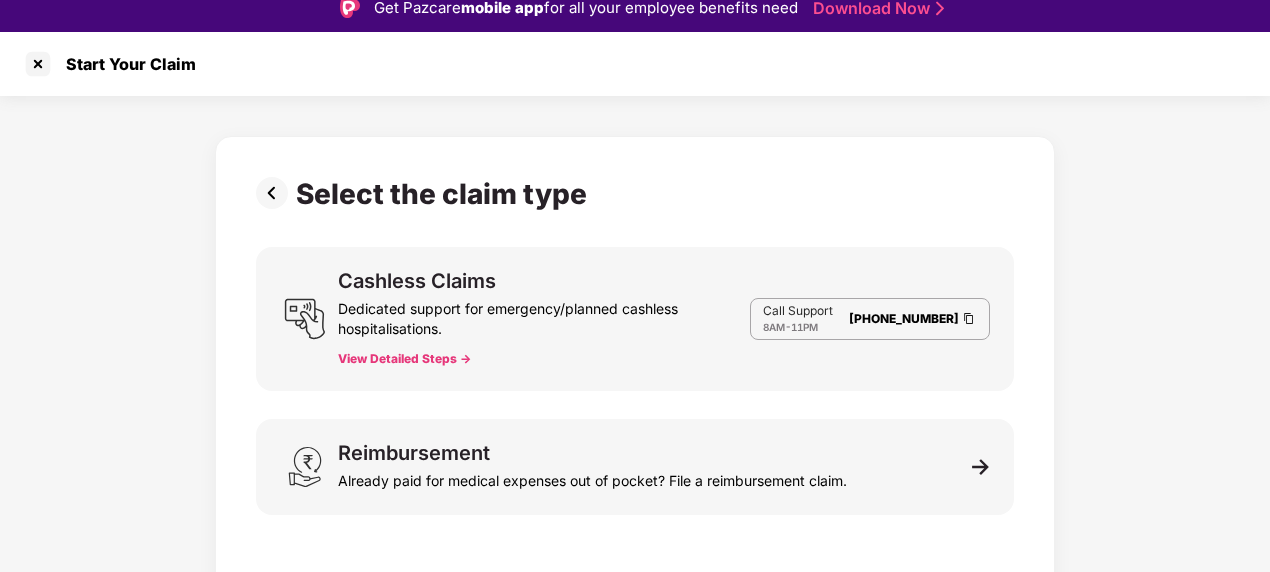 click on "Dedicated support for emergency/planned cashless hospitalisations." at bounding box center [544, 315] 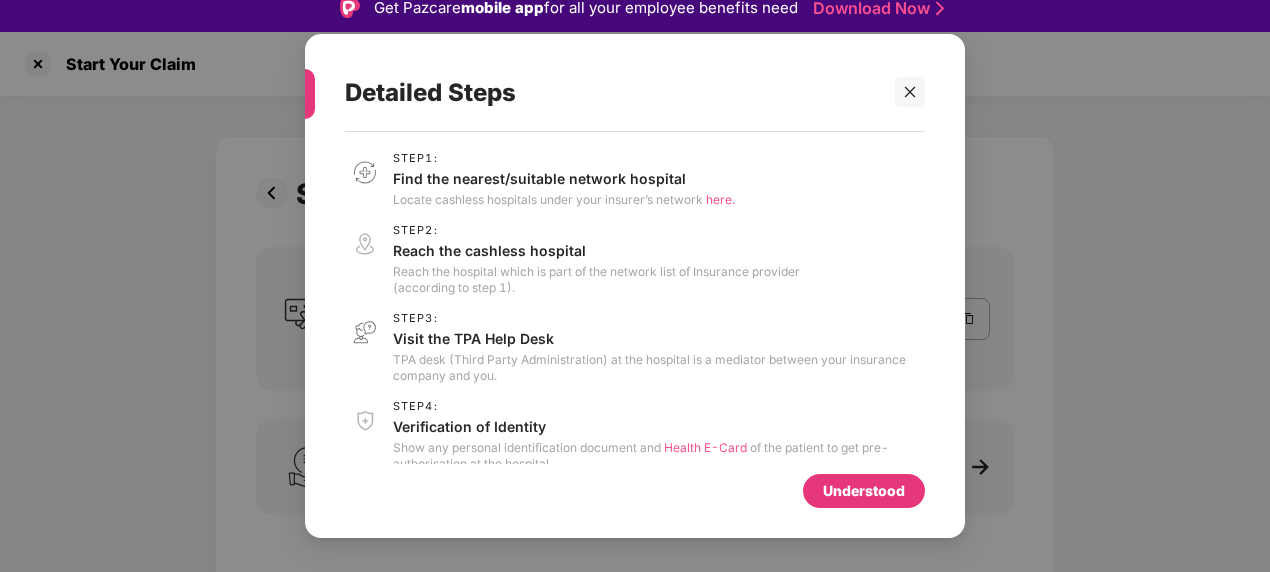 click on "Locate cashless hospitals under your insurer’s network   here." at bounding box center [564, 200] 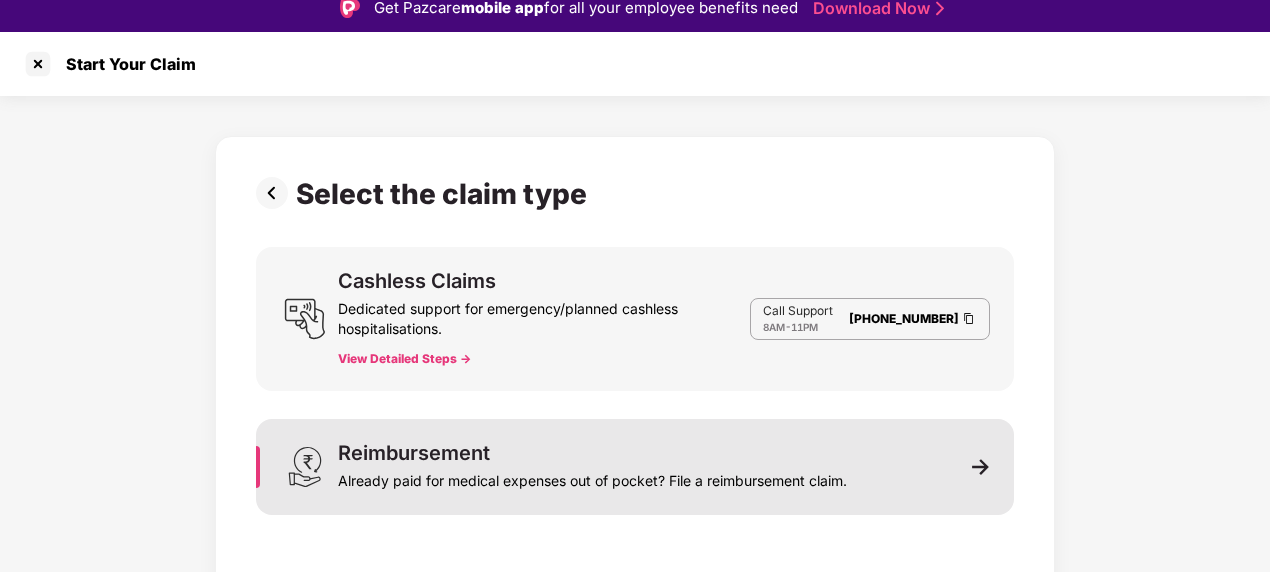 click on "Reimbursement Already paid for medical expenses out of pocket? File a reimbursement claim." at bounding box center (635, 467) 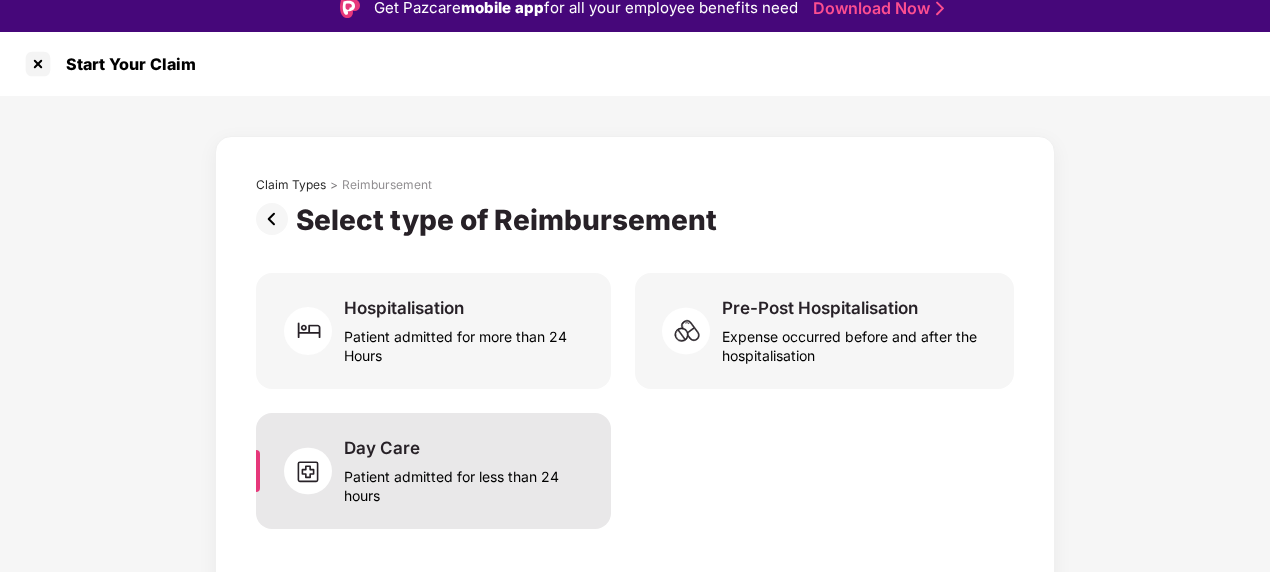 click on "Patient admitted for less than 24 hours" at bounding box center (465, 482) 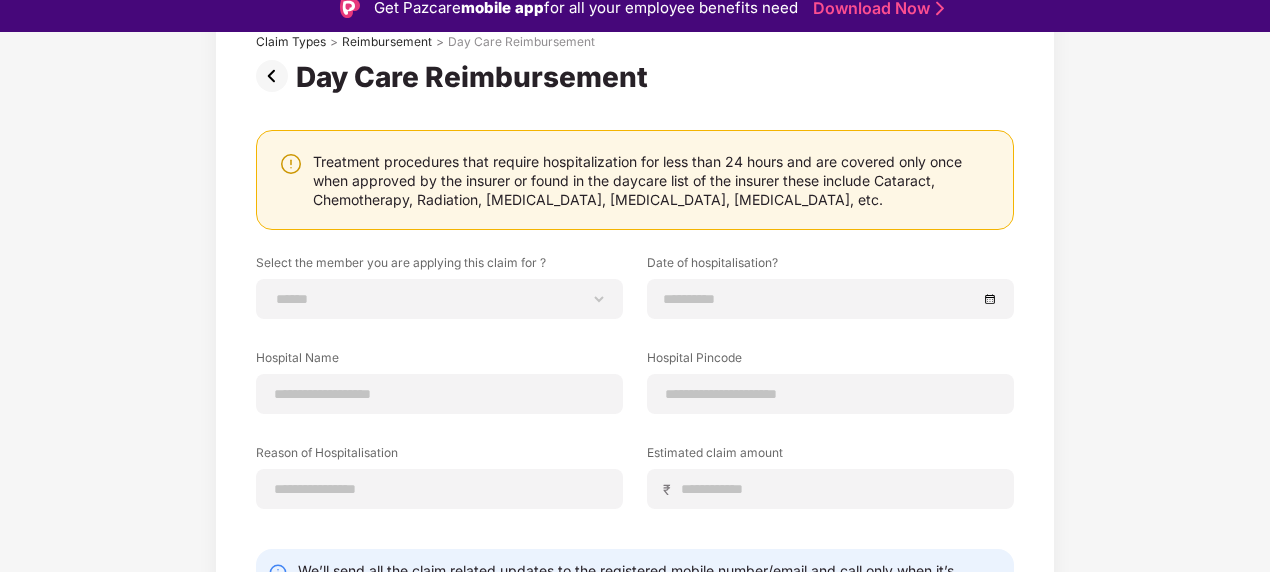 scroll, scrollTop: 100, scrollLeft: 0, axis: vertical 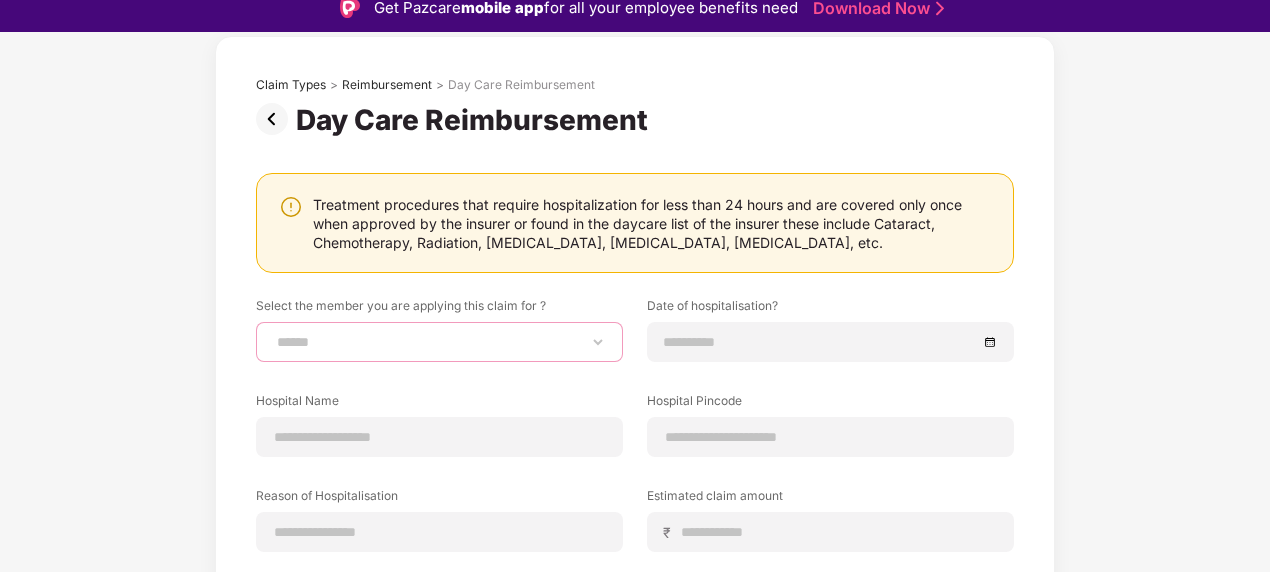 click on "**********" at bounding box center (439, 342) 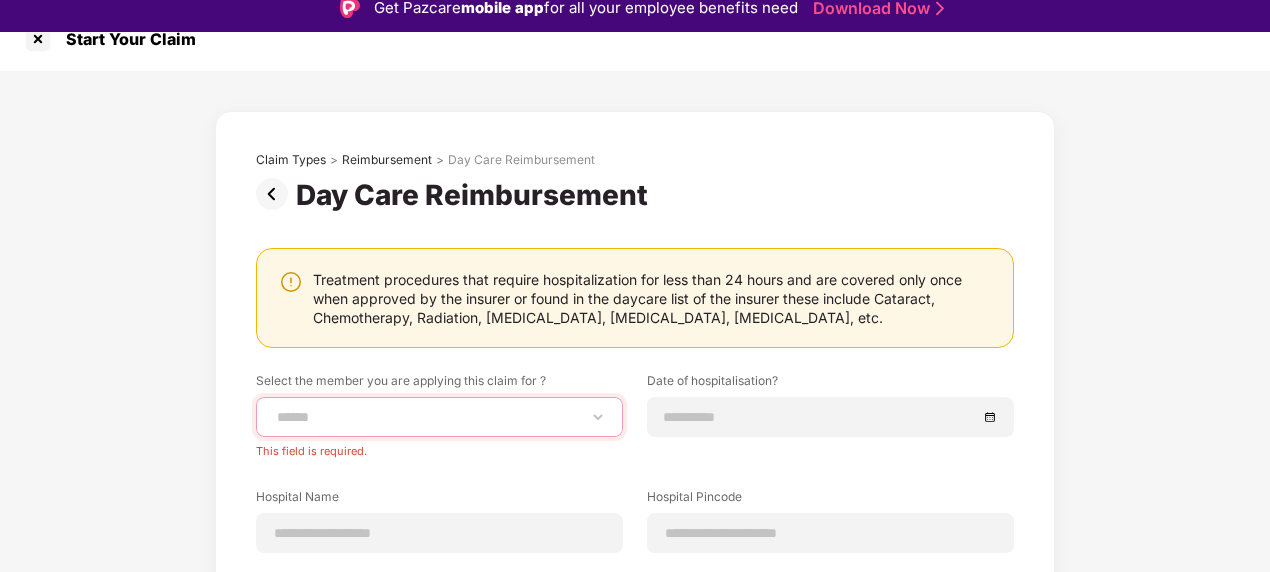 scroll, scrollTop: 0, scrollLeft: 0, axis: both 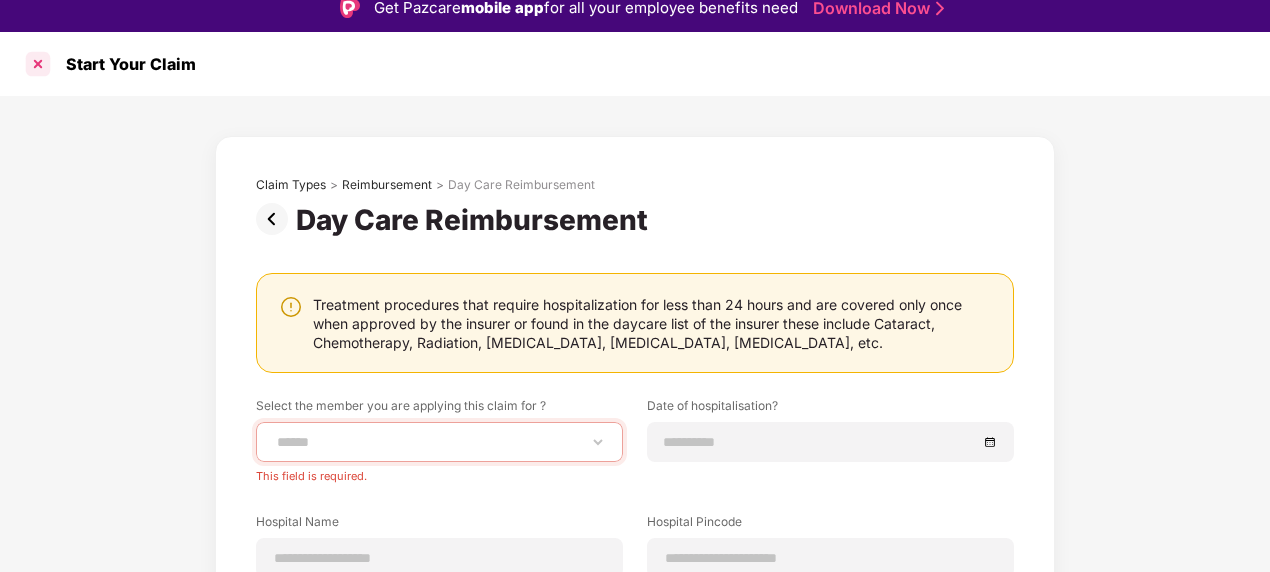 click at bounding box center (38, 64) 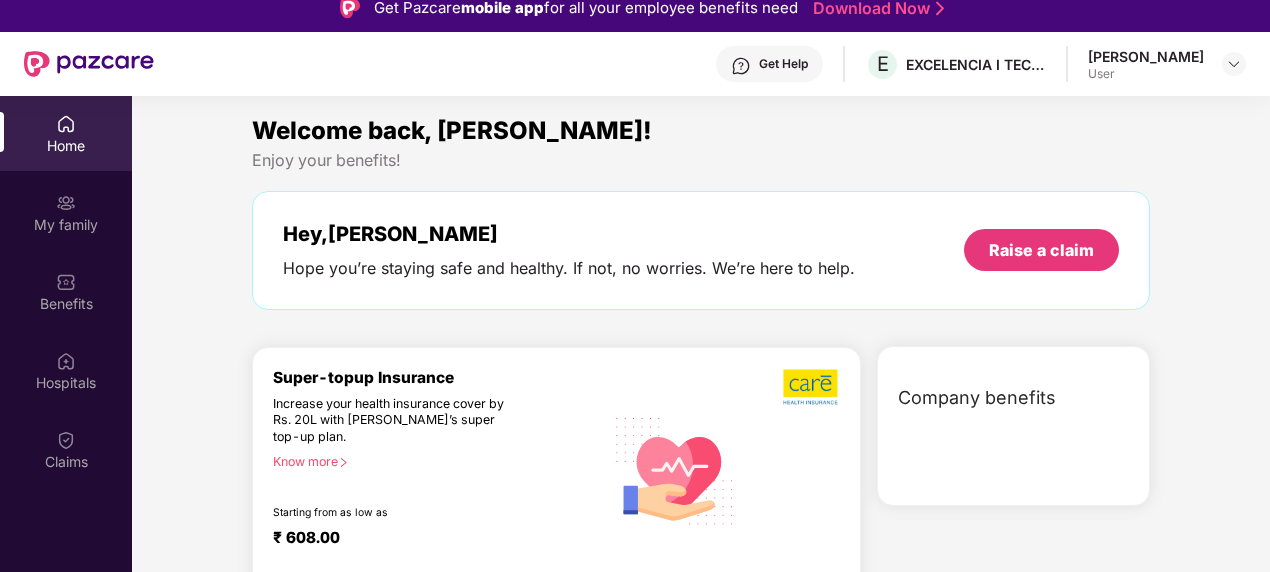 scroll, scrollTop: 80, scrollLeft: 0, axis: vertical 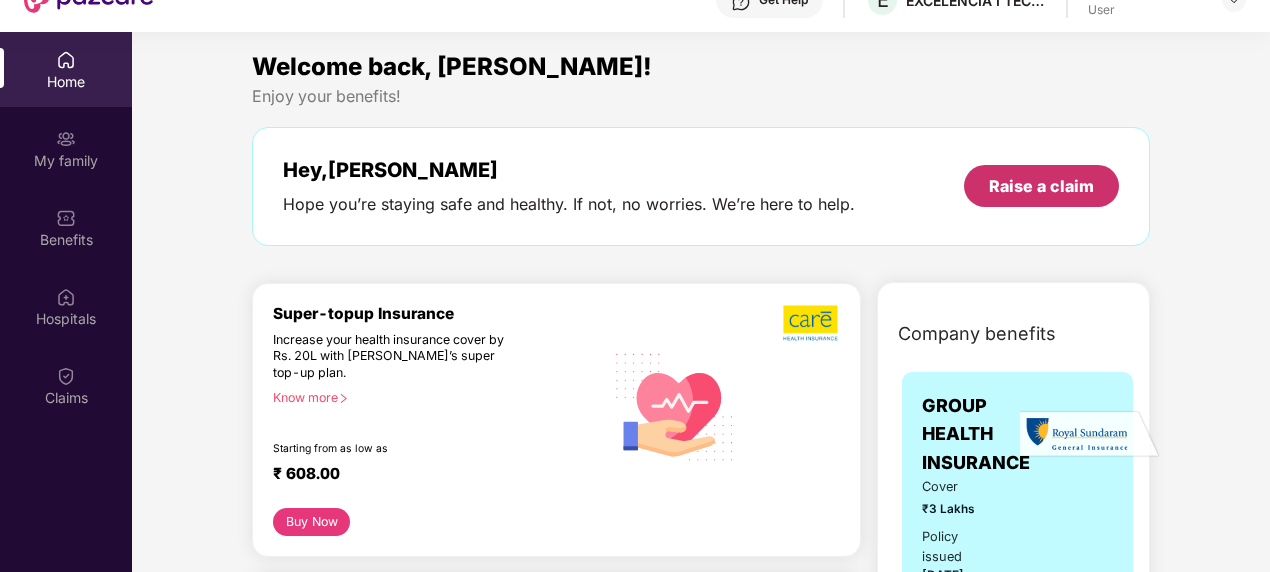 click on "Raise a claim" at bounding box center (1041, 186) 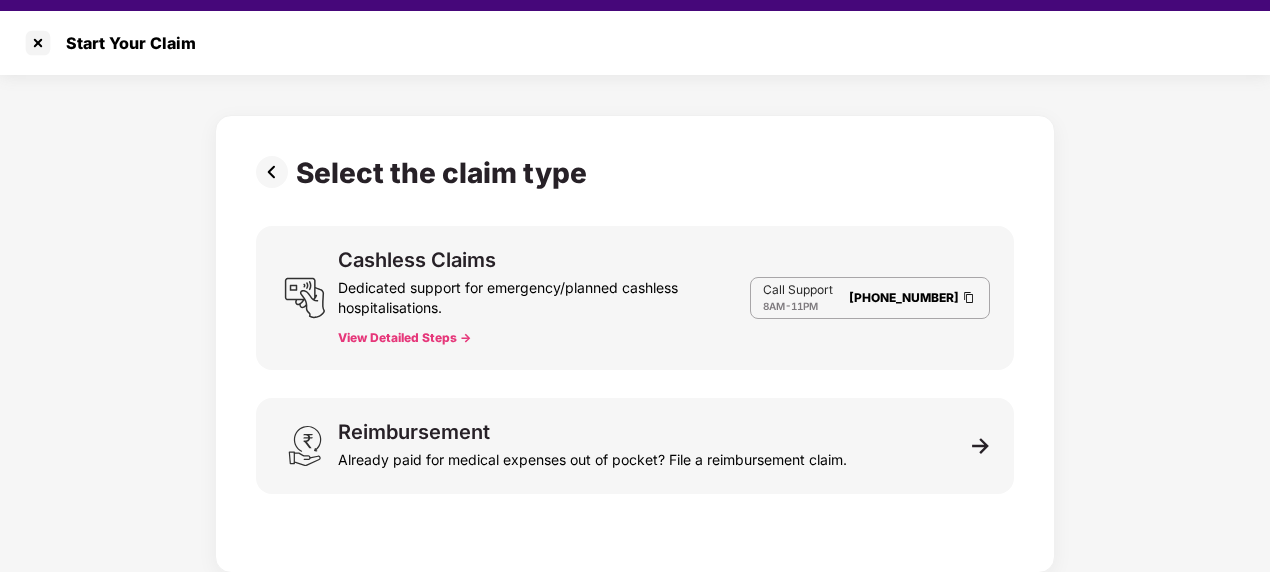 scroll, scrollTop: 48, scrollLeft: 0, axis: vertical 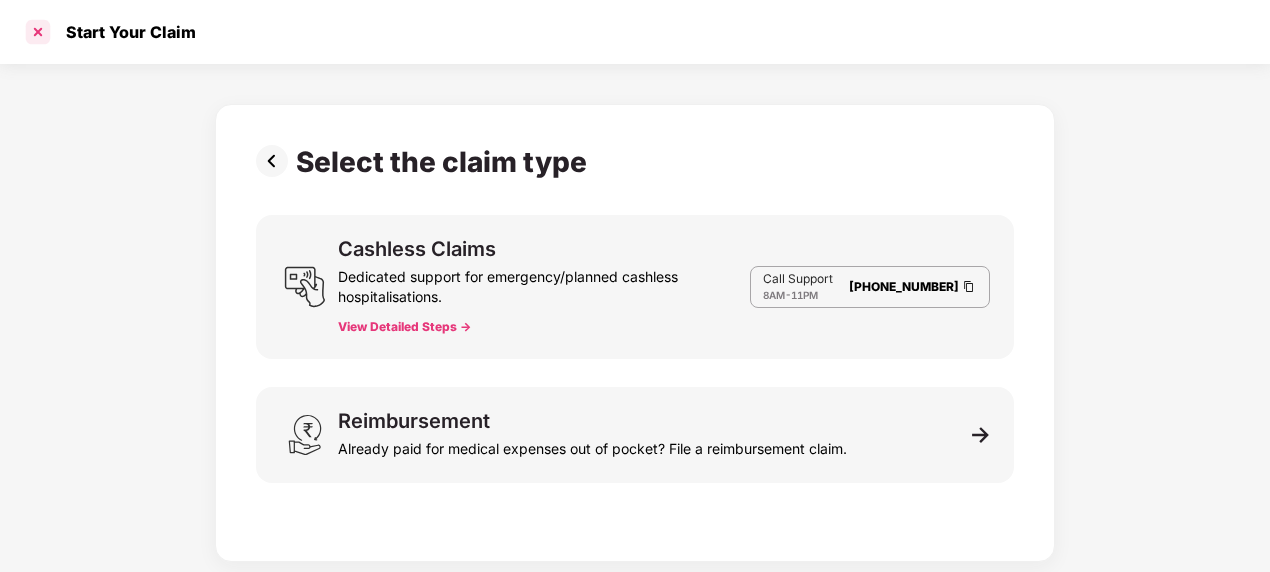 click at bounding box center [38, 32] 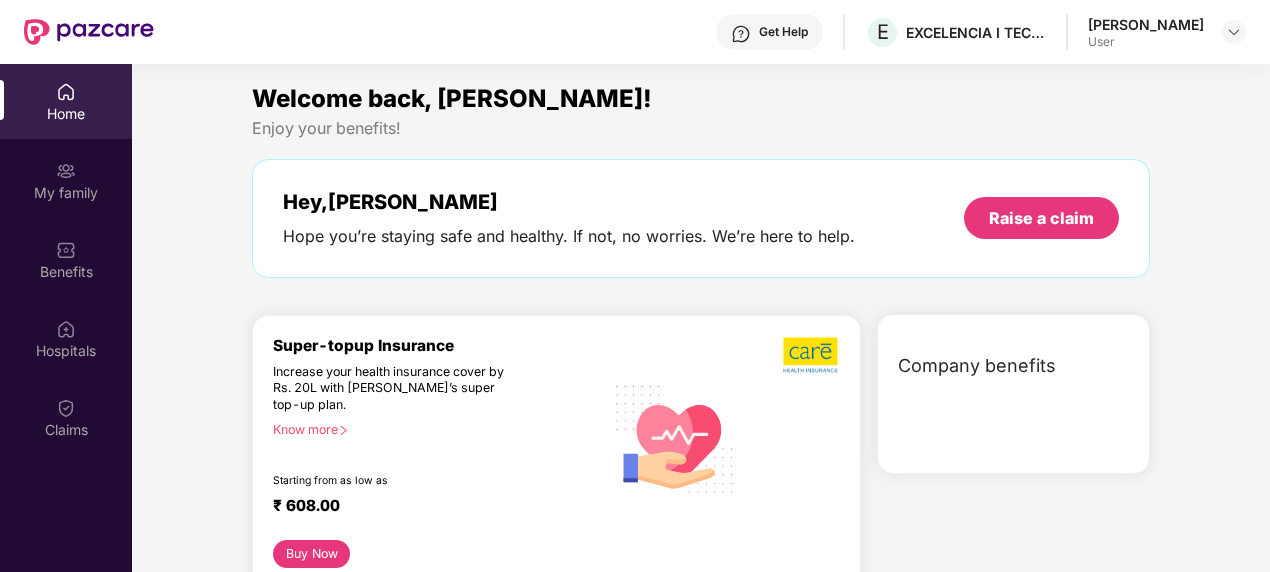 scroll, scrollTop: 80, scrollLeft: 0, axis: vertical 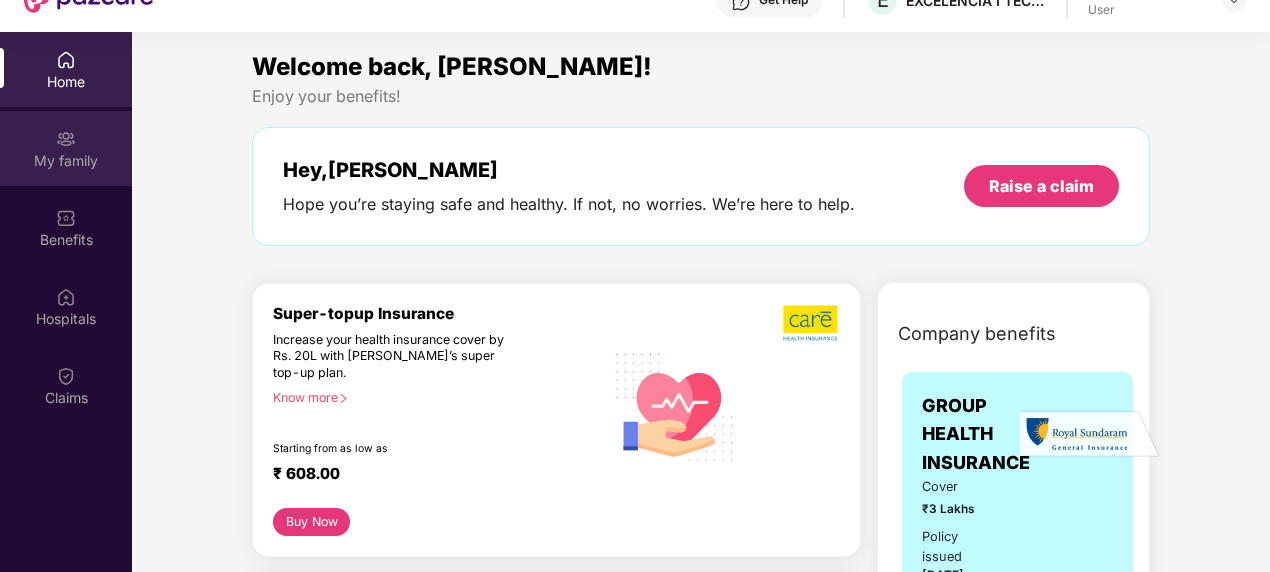 click on "My family" at bounding box center (66, 161) 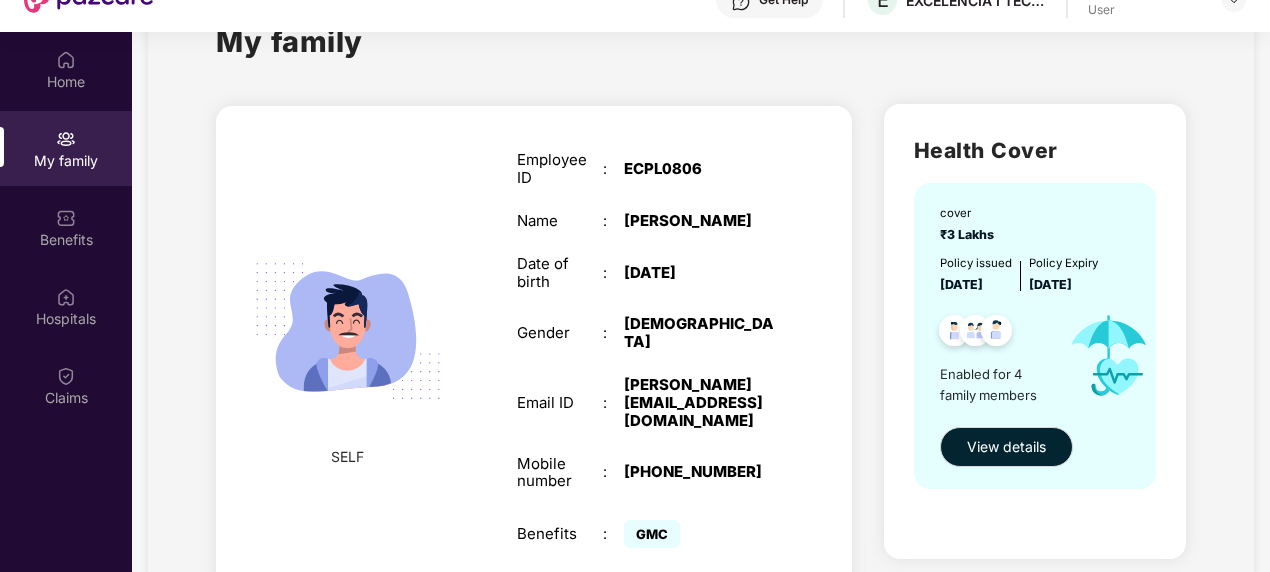 scroll, scrollTop: 100, scrollLeft: 0, axis: vertical 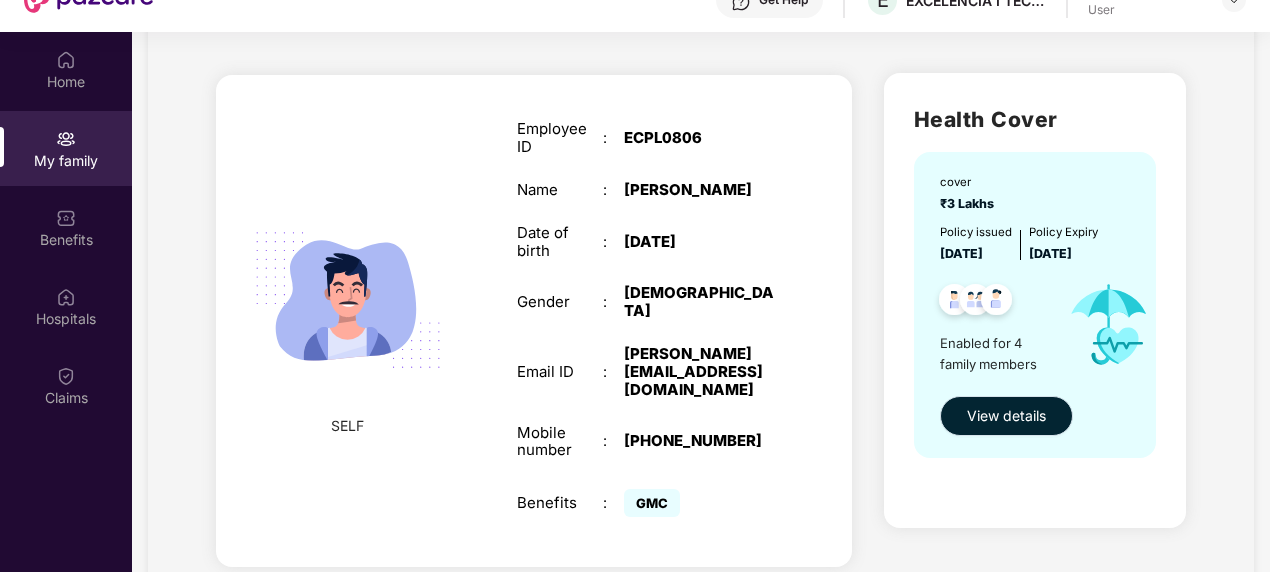 click on "View details" at bounding box center (1006, 416) 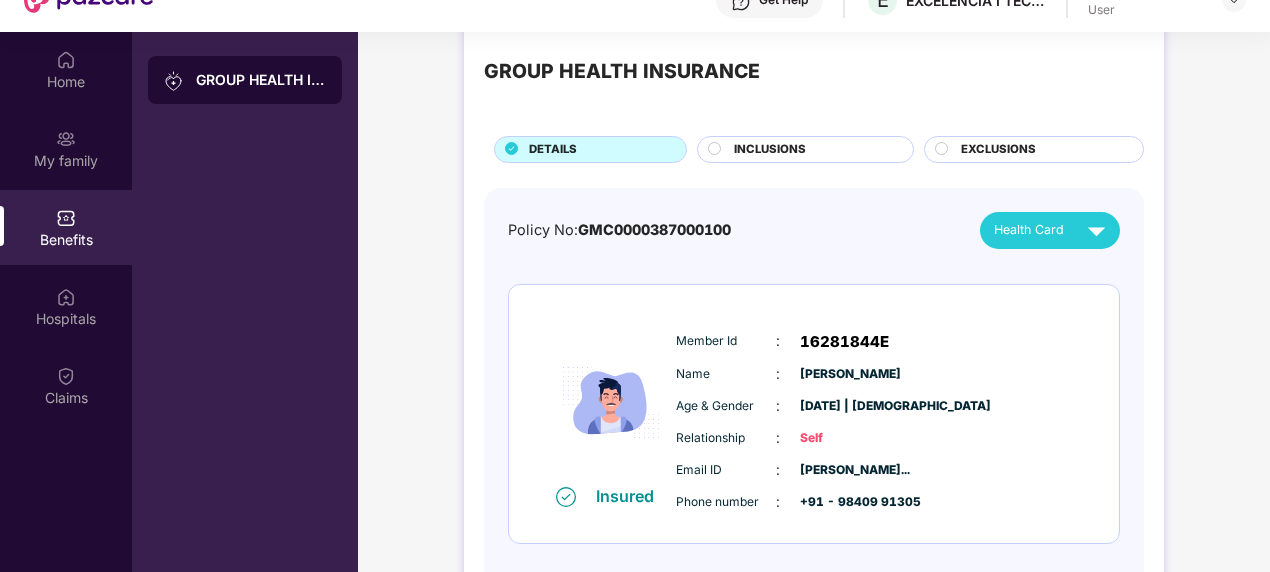 scroll, scrollTop: 0, scrollLeft: 0, axis: both 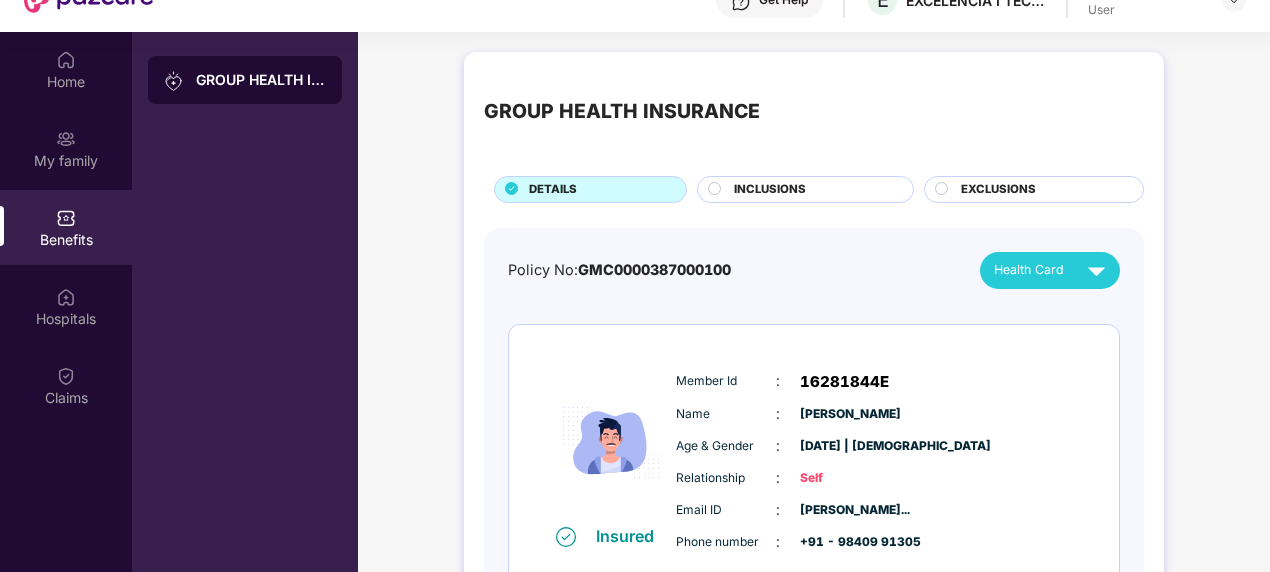click 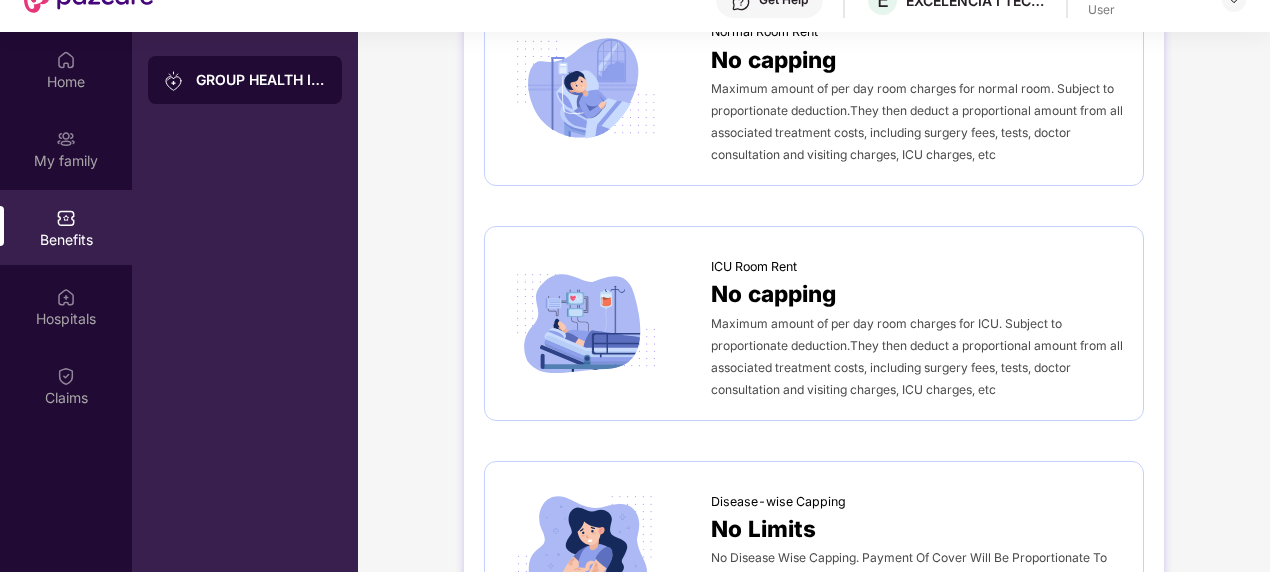 scroll, scrollTop: 0, scrollLeft: 0, axis: both 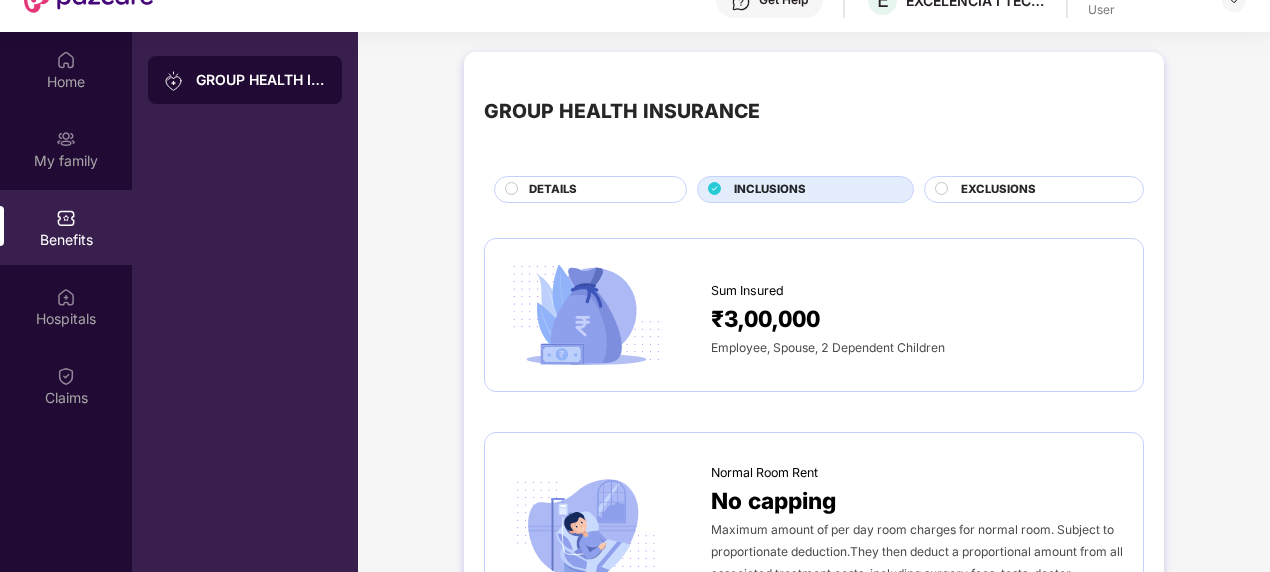 click 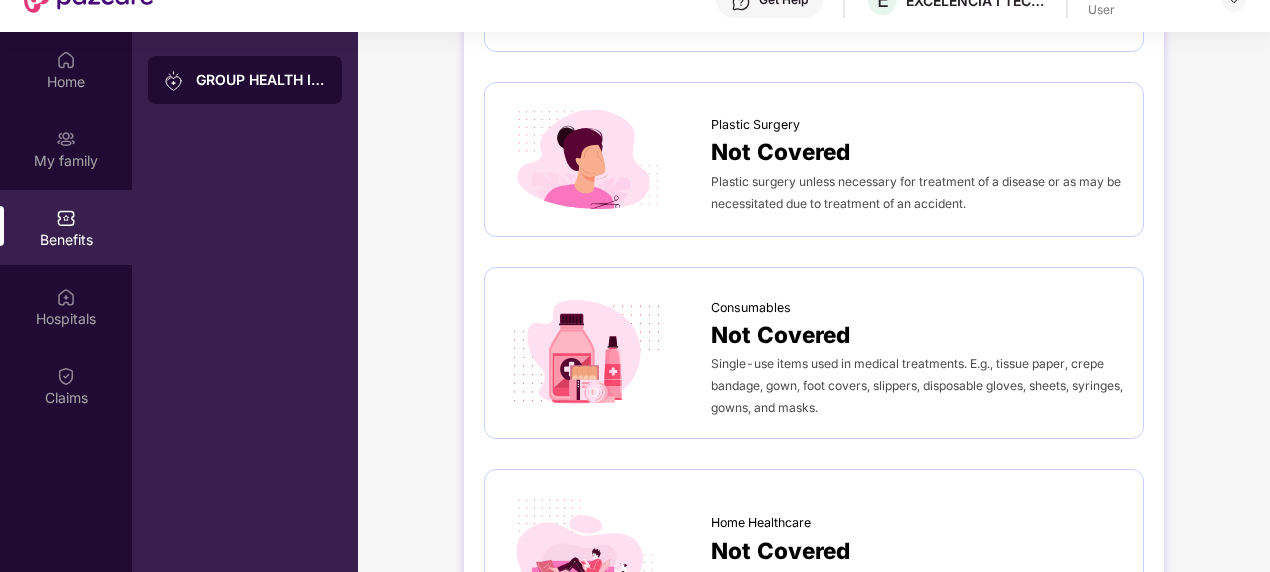 scroll, scrollTop: 1172, scrollLeft: 0, axis: vertical 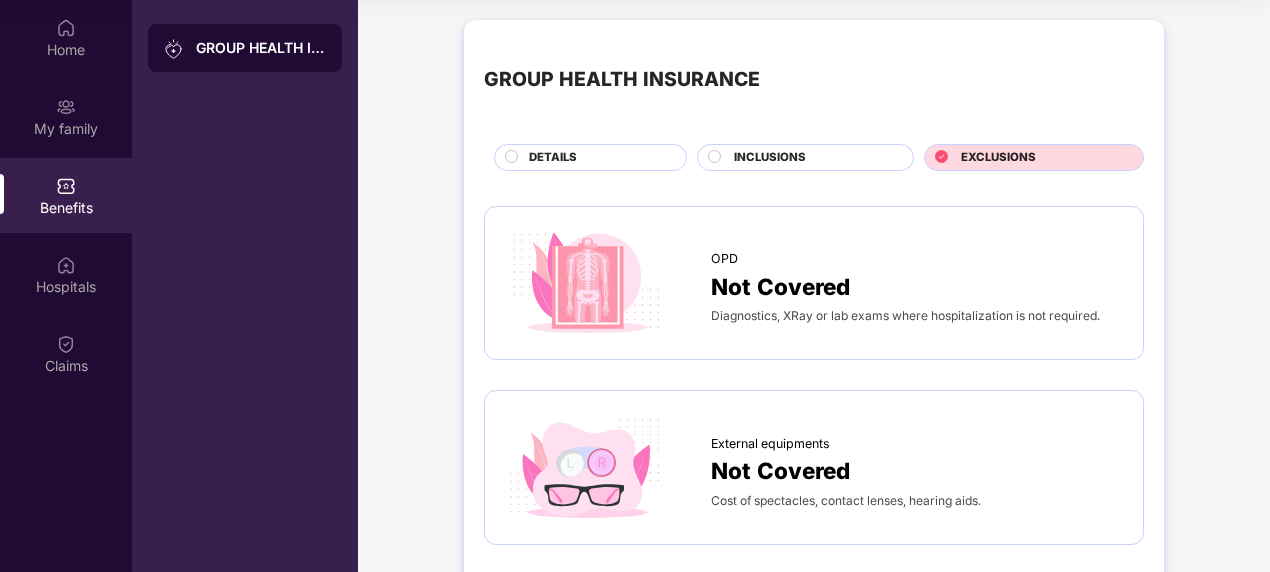 click 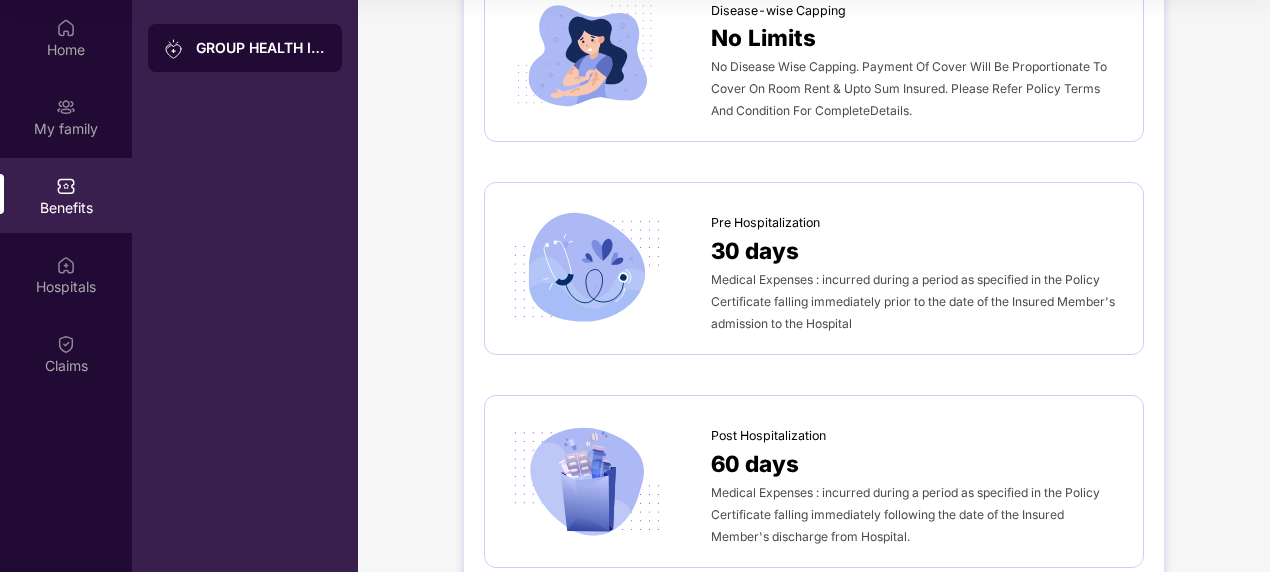scroll, scrollTop: 1000, scrollLeft: 0, axis: vertical 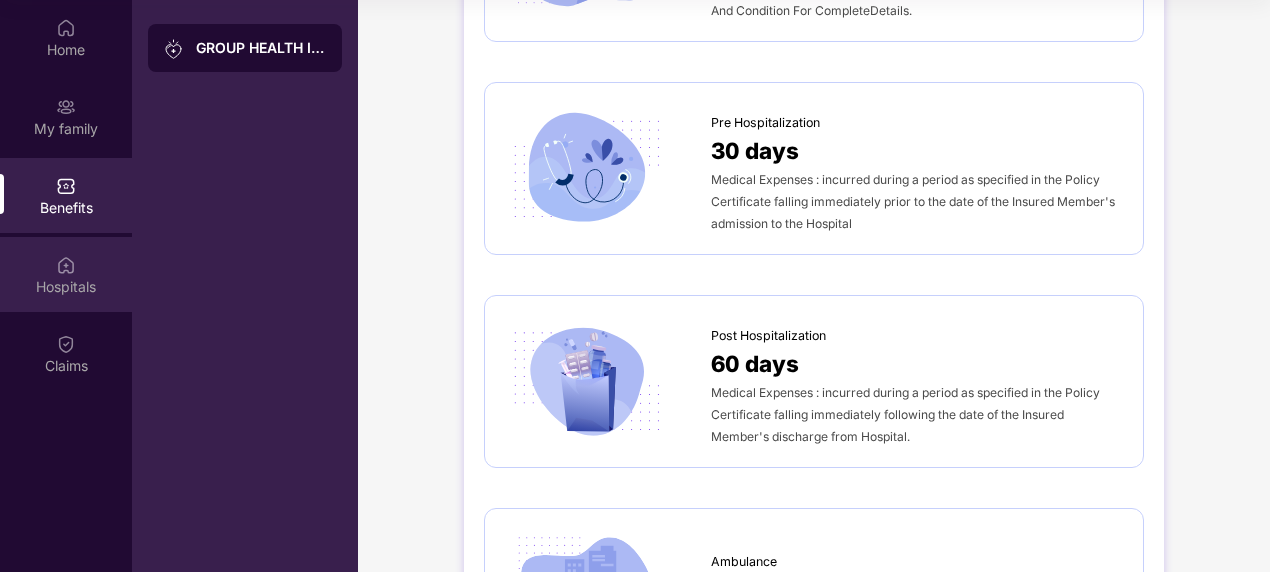 click on "Hospitals" at bounding box center (66, 287) 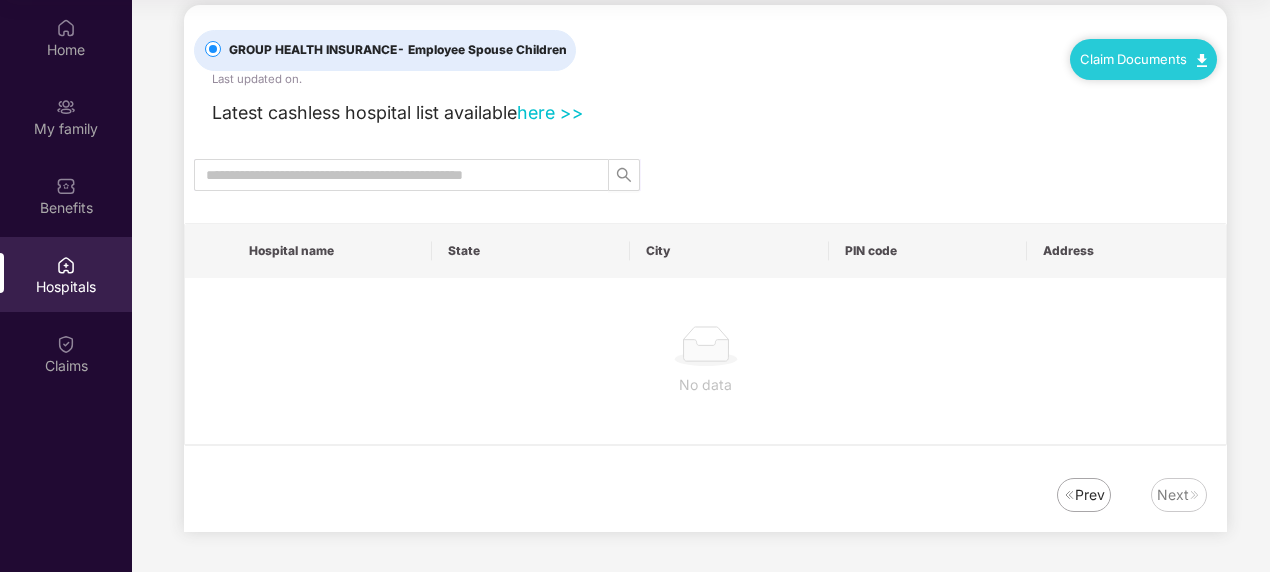 scroll, scrollTop: 0, scrollLeft: 0, axis: both 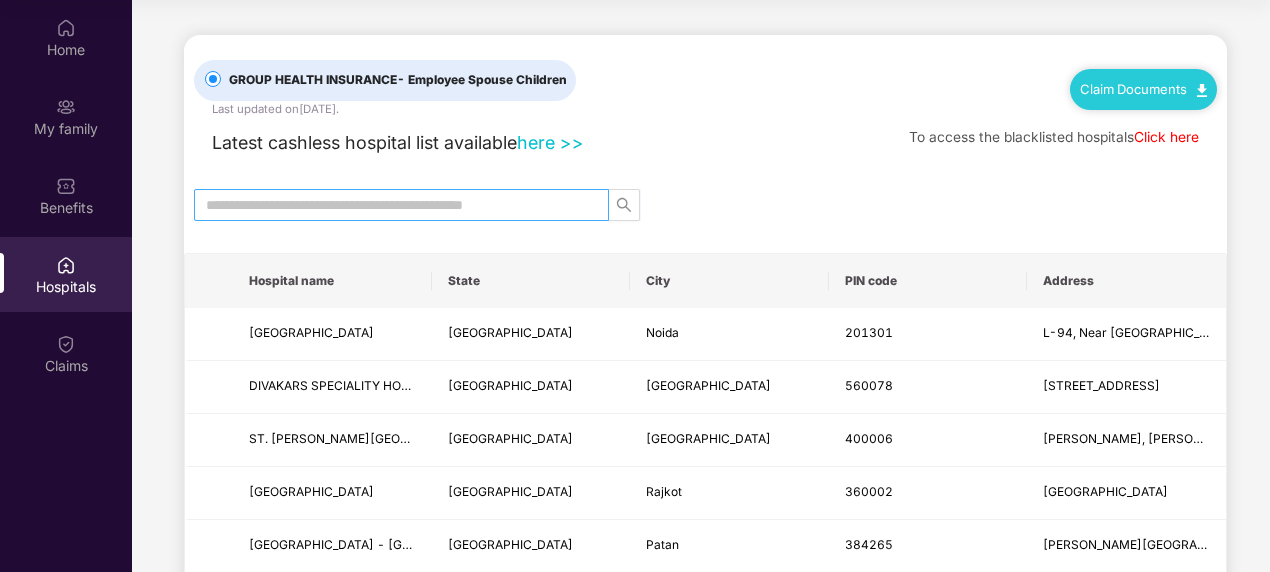 click at bounding box center [393, 205] 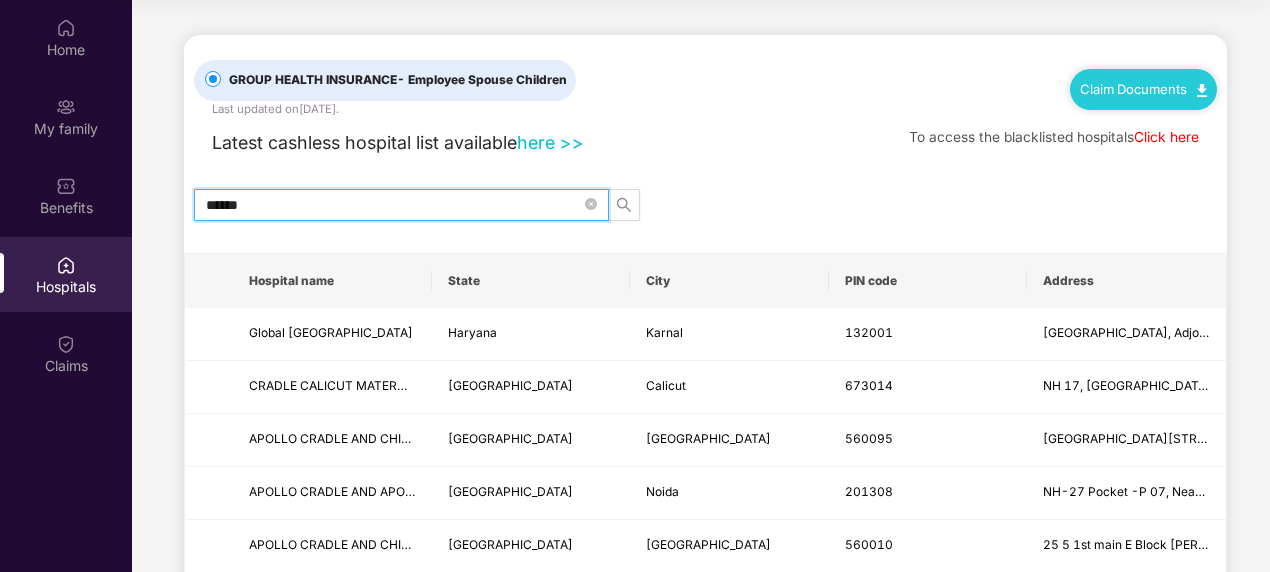 drag, startPoint x: 231, startPoint y: 200, endPoint x: 152, endPoint y: 208, distance: 79.40403 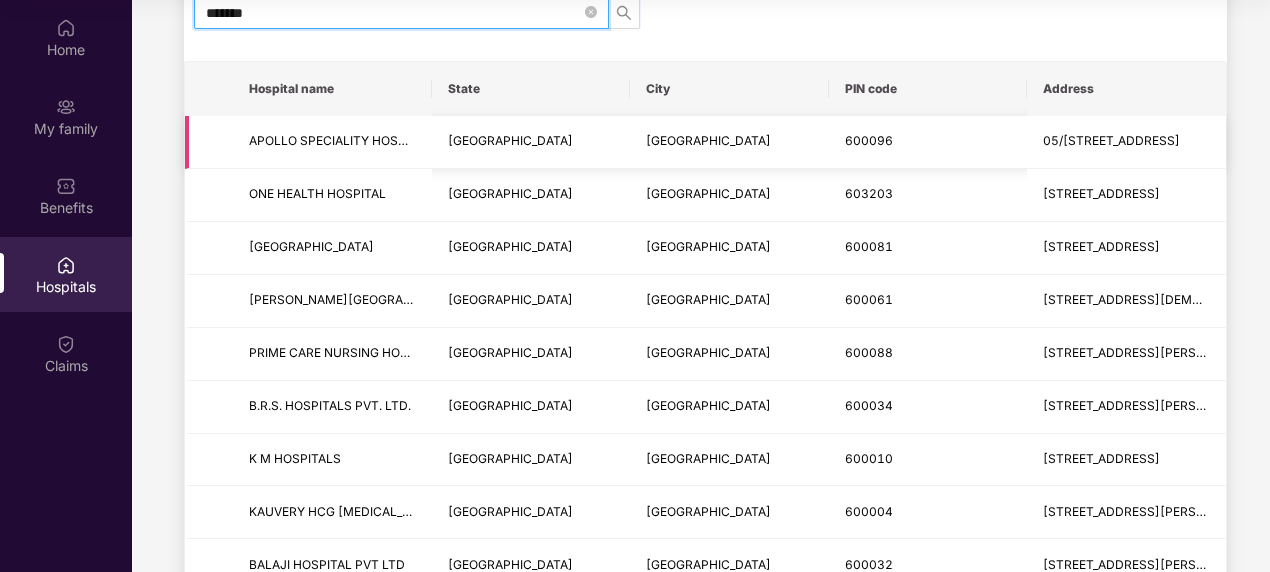scroll, scrollTop: 0, scrollLeft: 0, axis: both 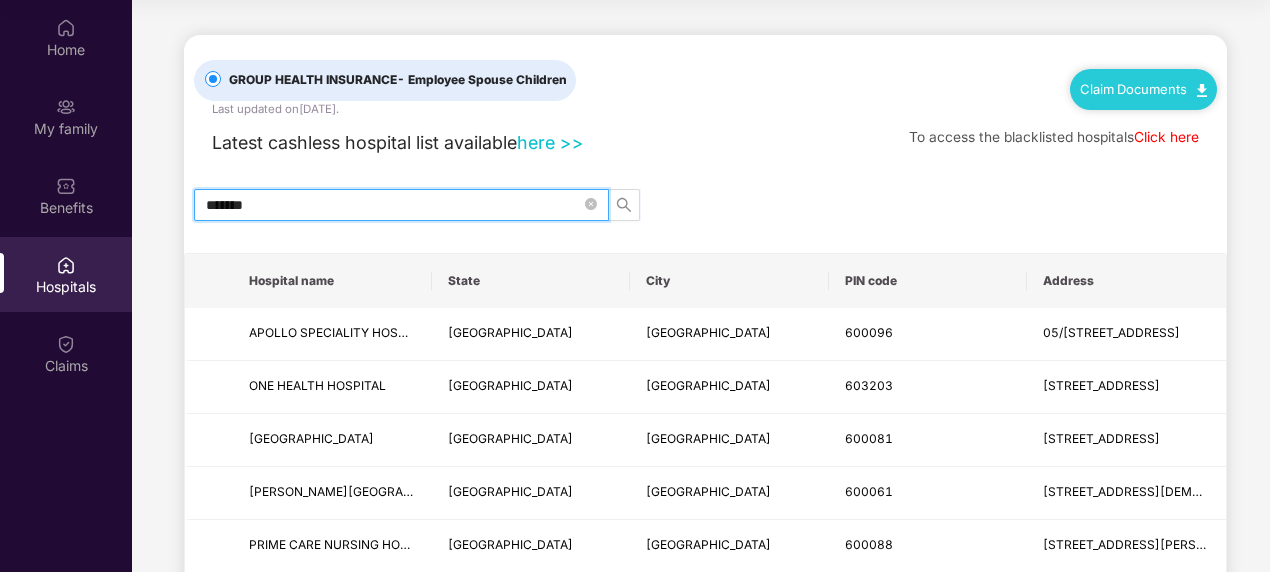 click on "here >>" at bounding box center [550, 142] 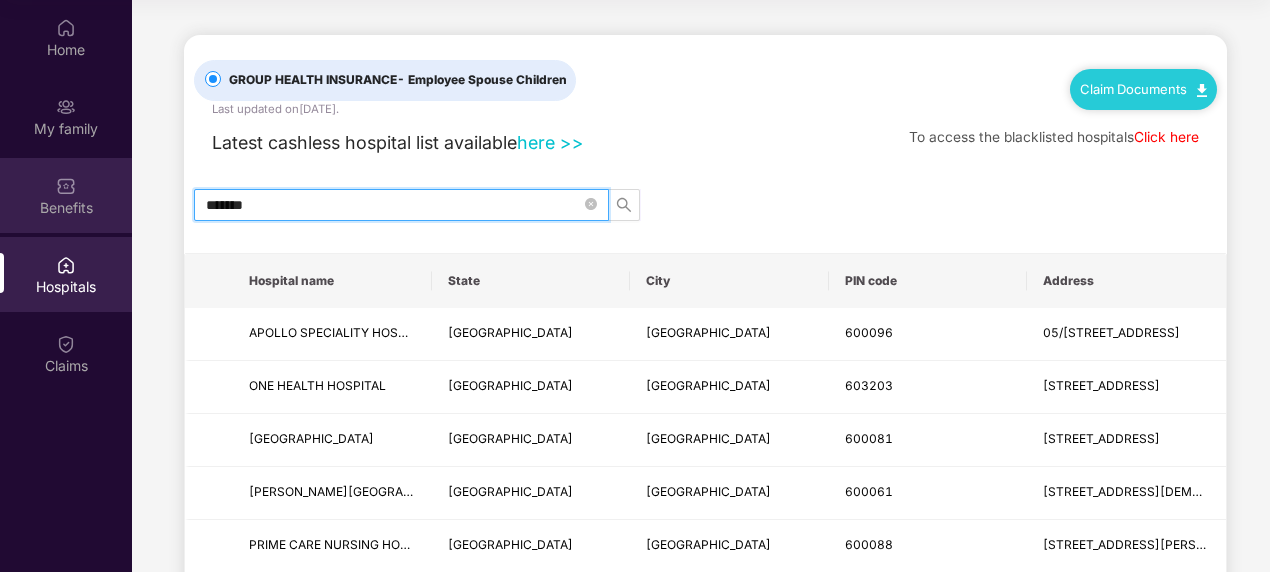 drag, startPoint x: 393, startPoint y: 198, endPoint x: 94, endPoint y: 210, distance: 299.2407 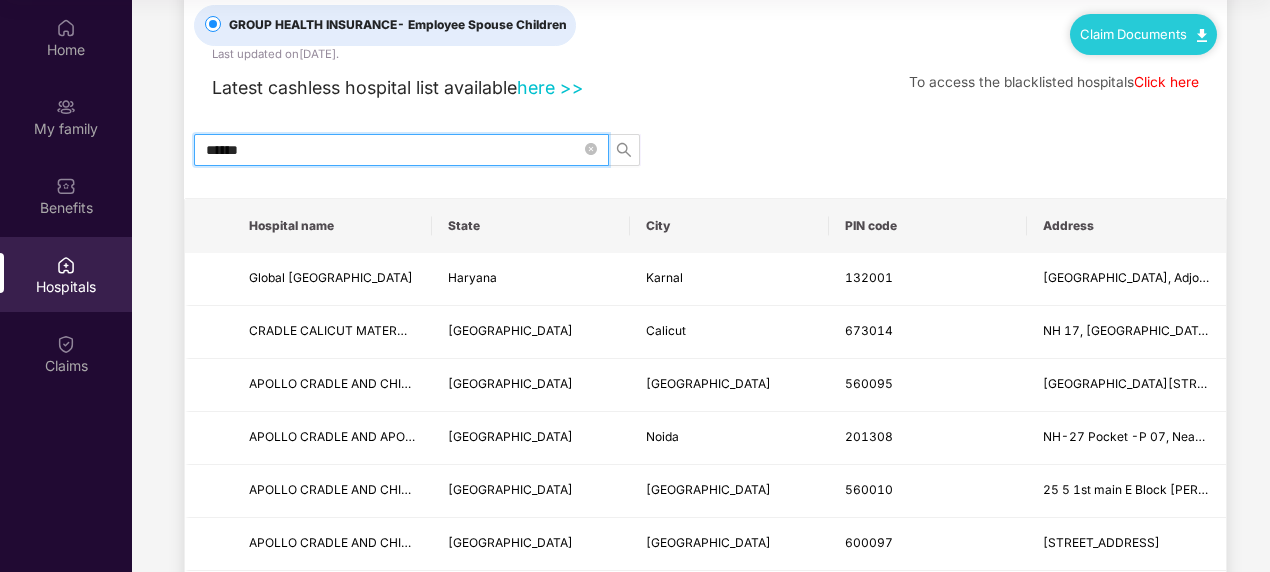 scroll, scrollTop: 100, scrollLeft: 0, axis: vertical 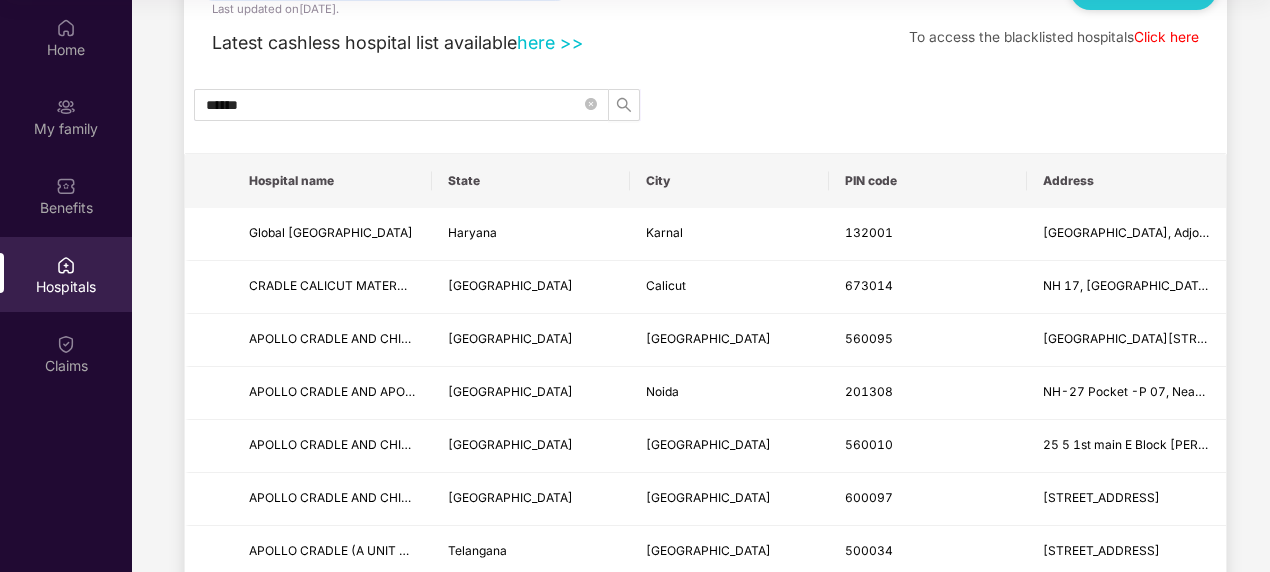 click on "City" at bounding box center (729, 181) 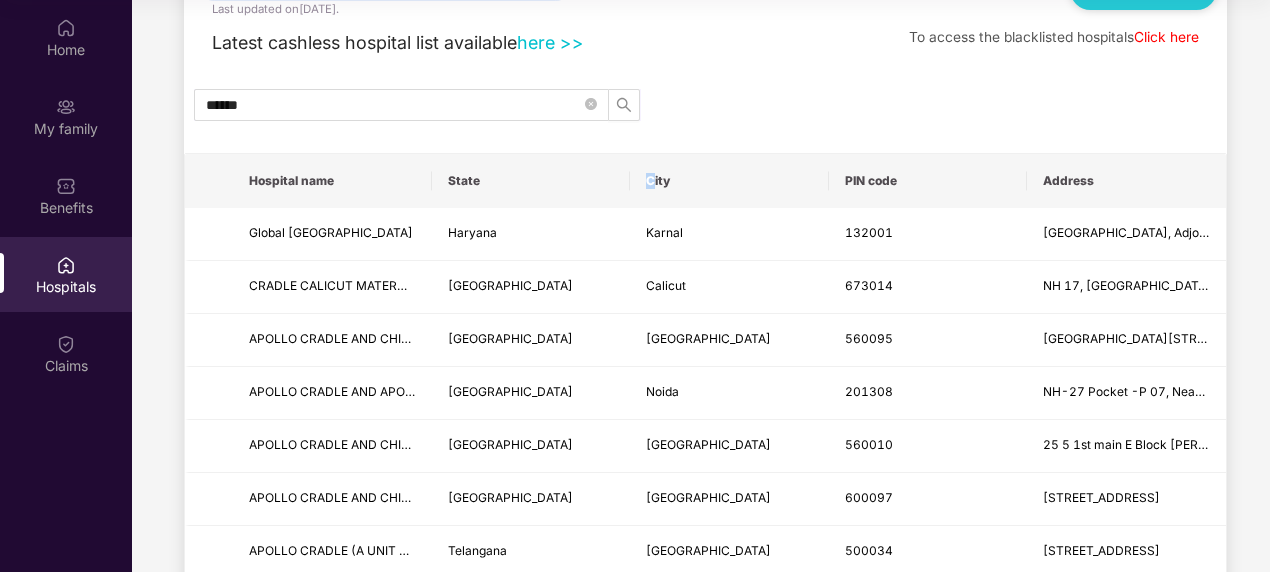 click on "City" at bounding box center [729, 181] 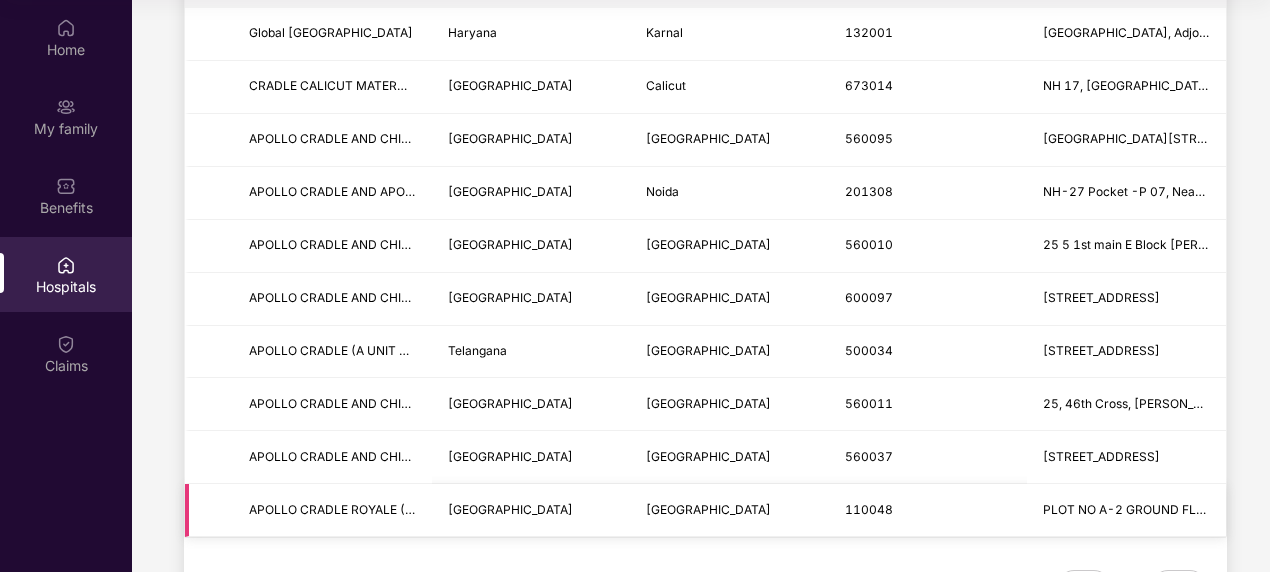 scroll, scrollTop: 386, scrollLeft: 0, axis: vertical 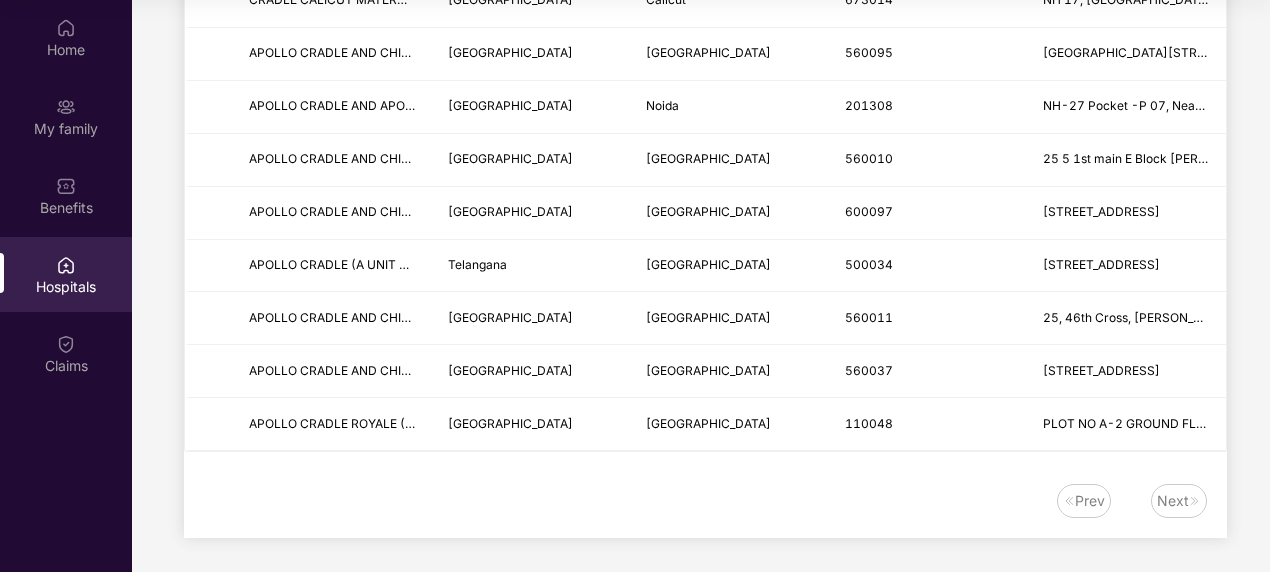 click on "Next" at bounding box center [1179, 501] 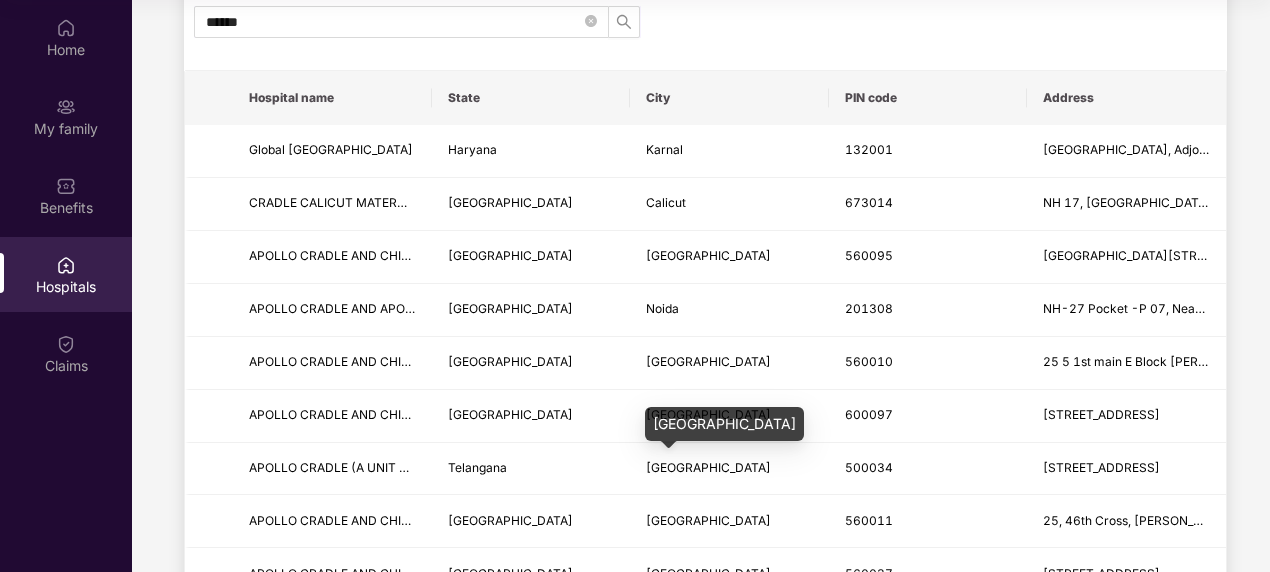 scroll, scrollTop: 0, scrollLeft: 0, axis: both 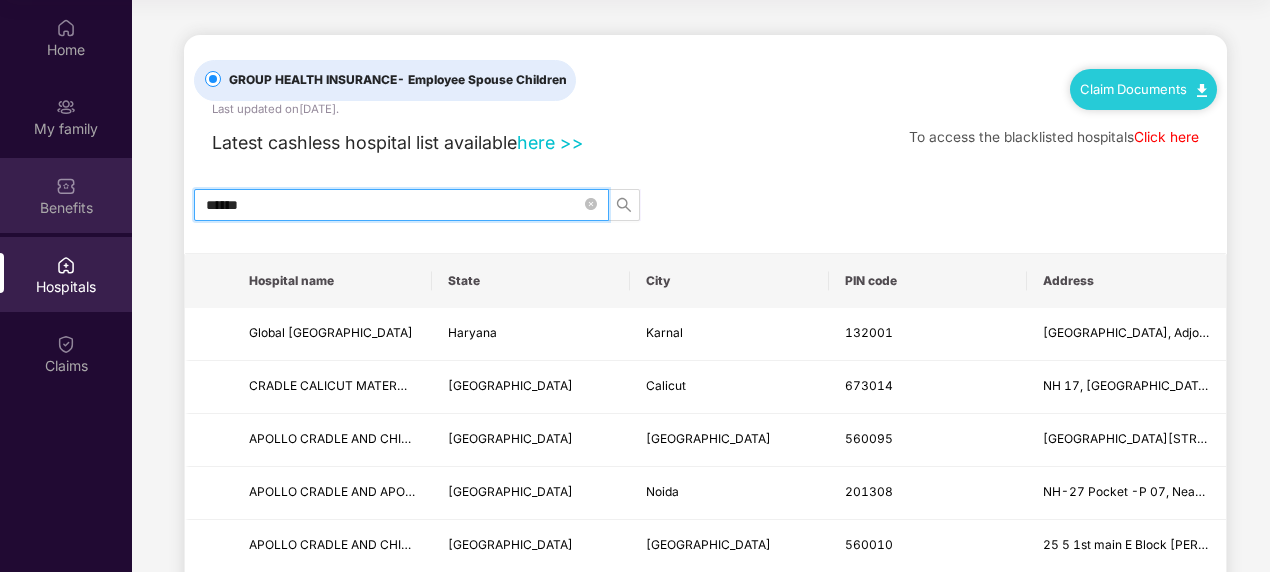 drag, startPoint x: 280, startPoint y: 204, endPoint x: 94, endPoint y: 192, distance: 186.38669 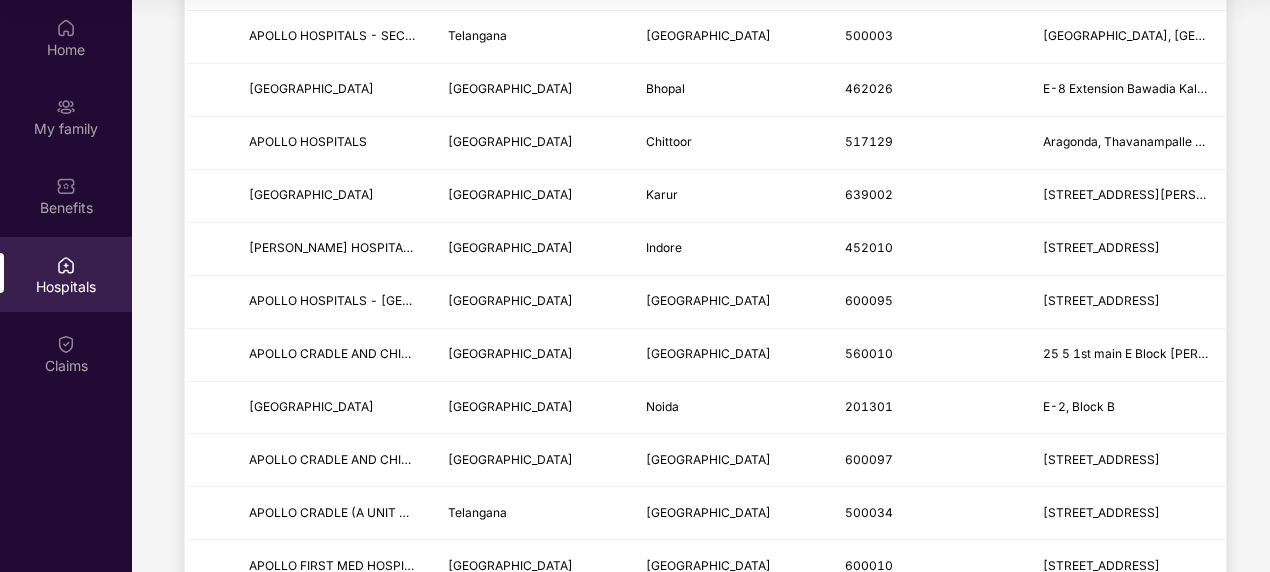 scroll, scrollTop: 1400, scrollLeft: 0, axis: vertical 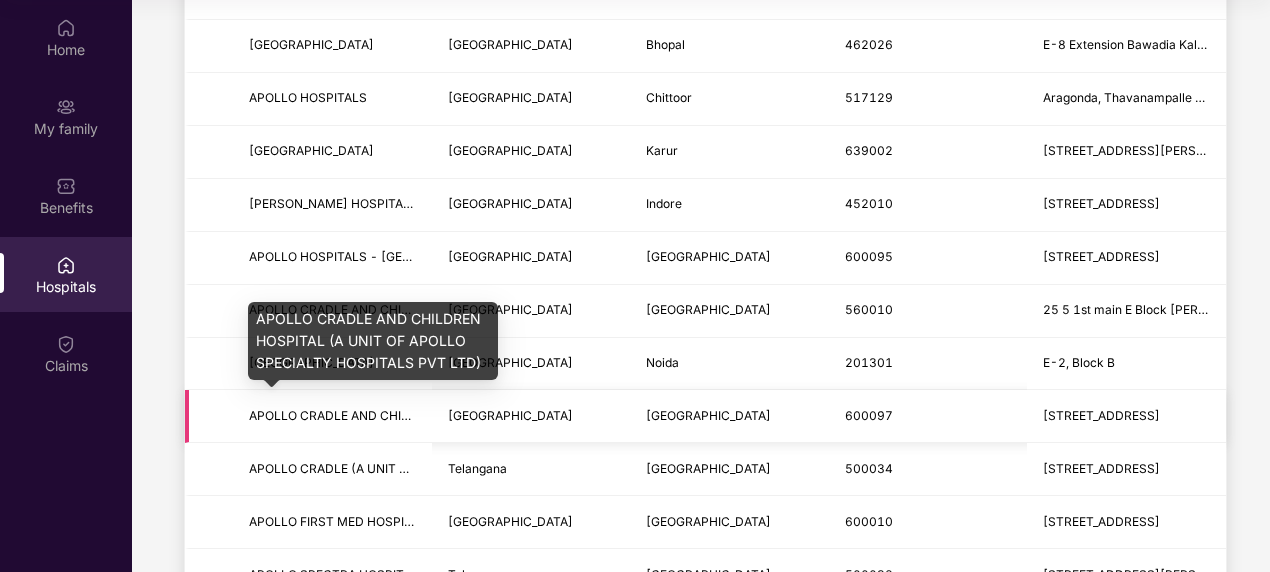 click on "APOLLO CRADLE AND CHILDREN HOSPITAL (A UNIT OF APOLLO SPECIALTY HOSPITALS PVT LTD)" at bounding box center [533, 415] 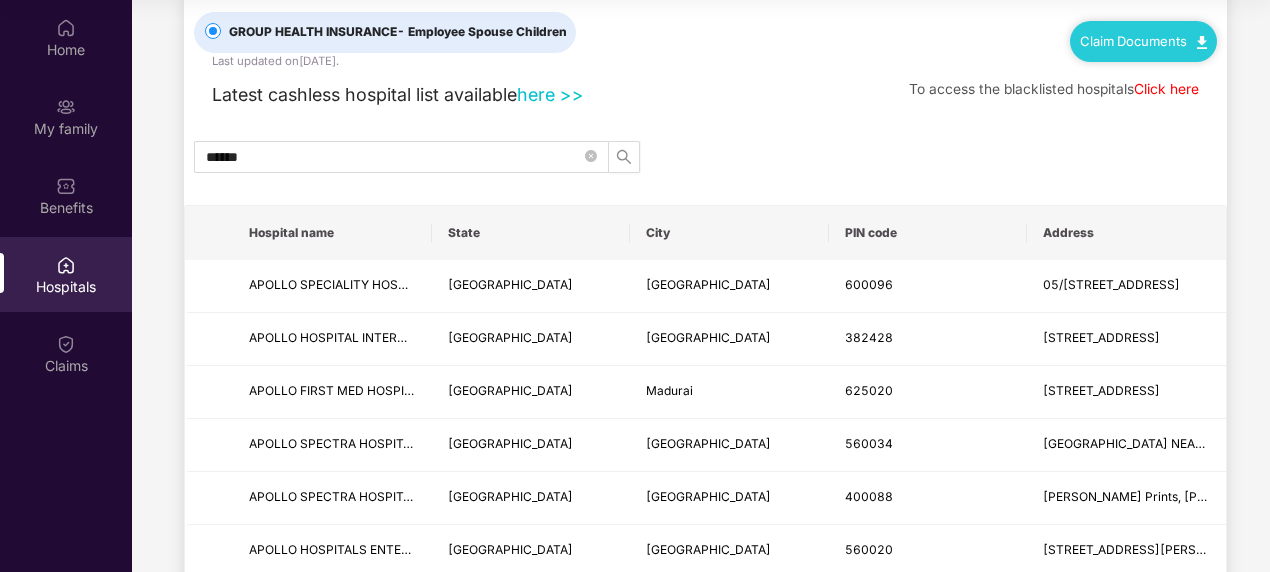 scroll, scrollTop: 0, scrollLeft: 0, axis: both 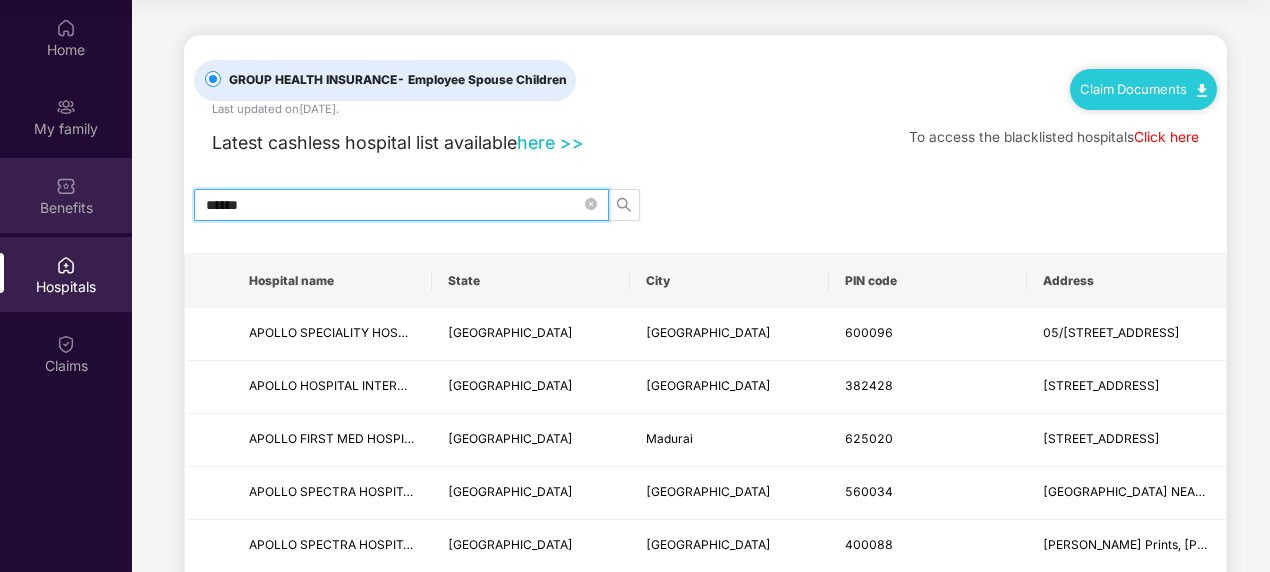 drag, startPoint x: 276, startPoint y: 196, endPoint x: 0, endPoint y: 176, distance: 276.7237 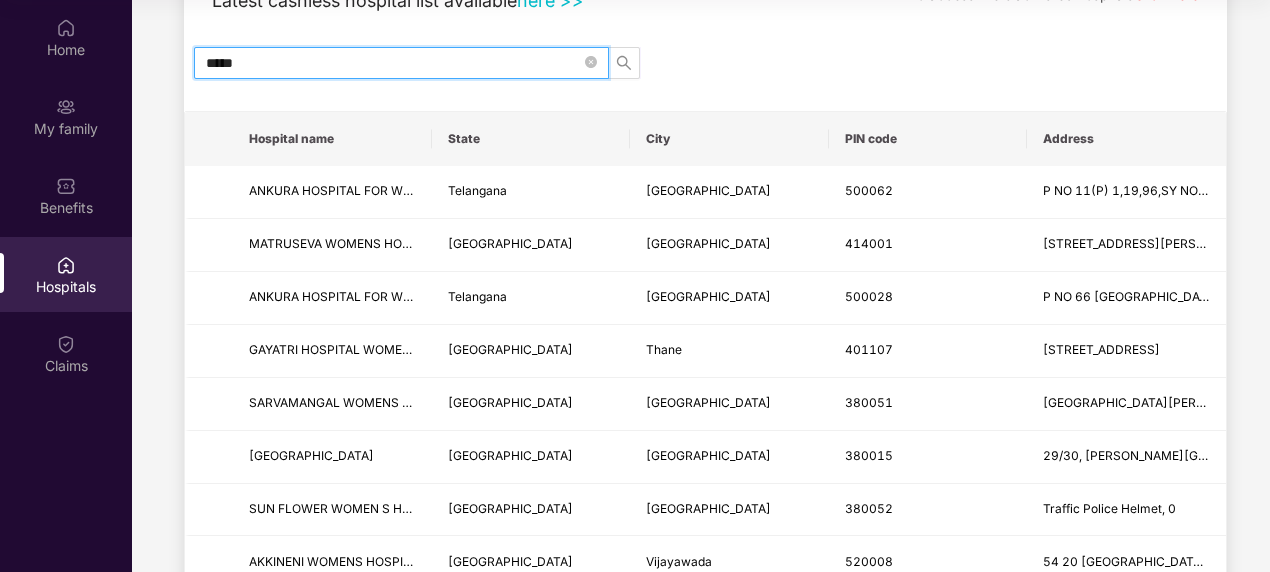 scroll, scrollTop: 200, scrollLeft: 0, axis: vertical 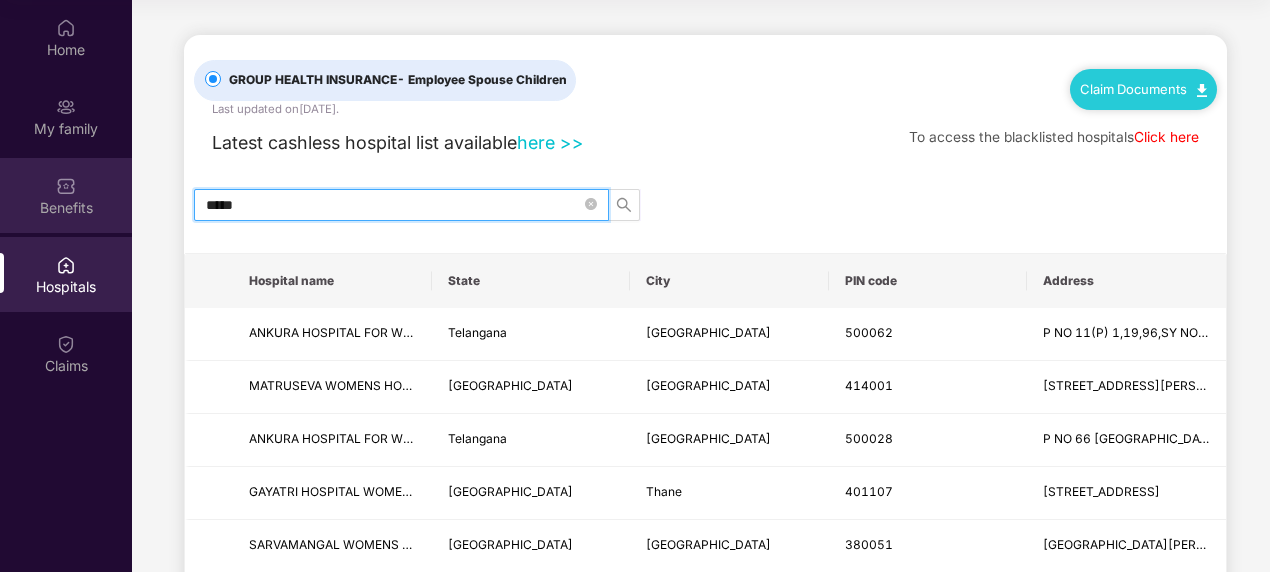 drag, startPoint x: 287, startPoint y: 203, endPoint x: 34, endPoint y: 199, distance: 253.03162 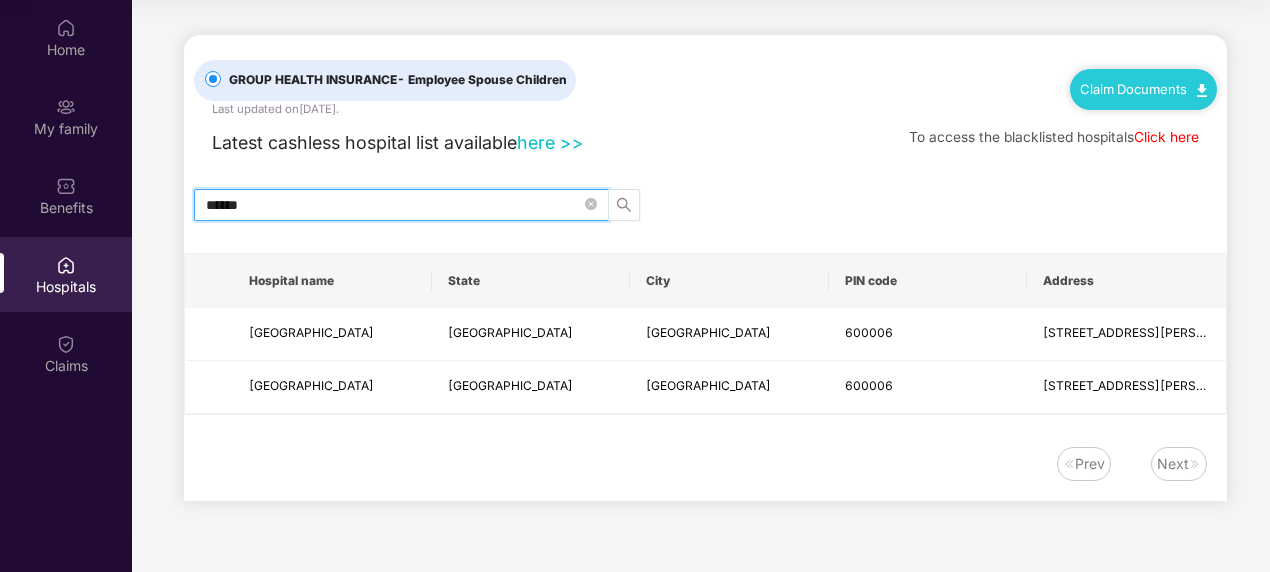 click 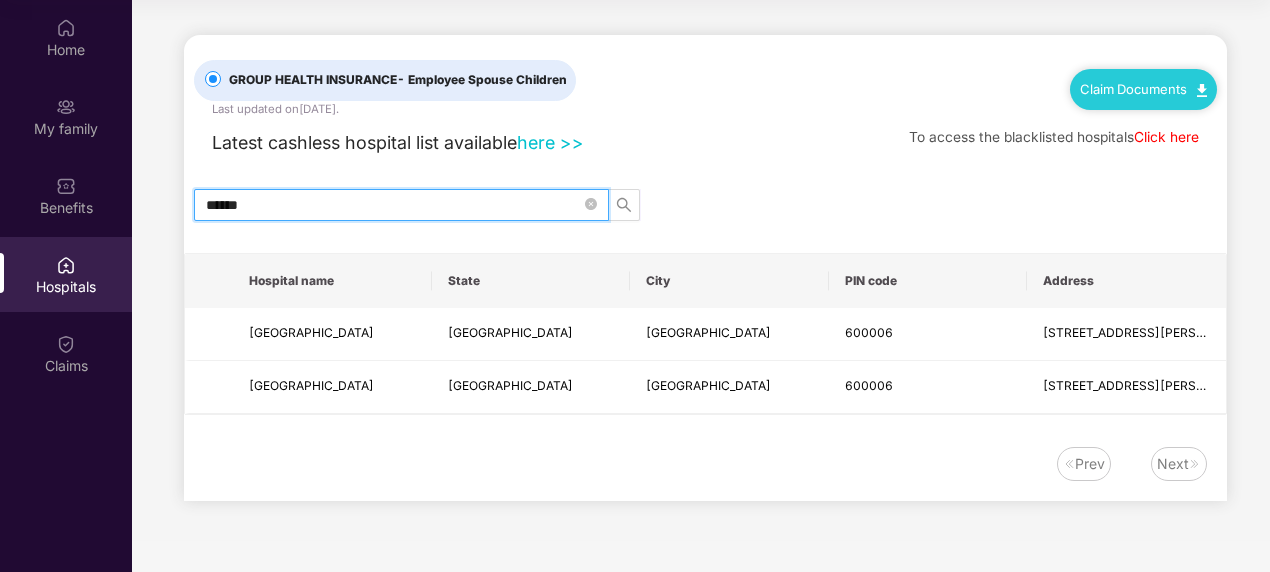 type on "******" 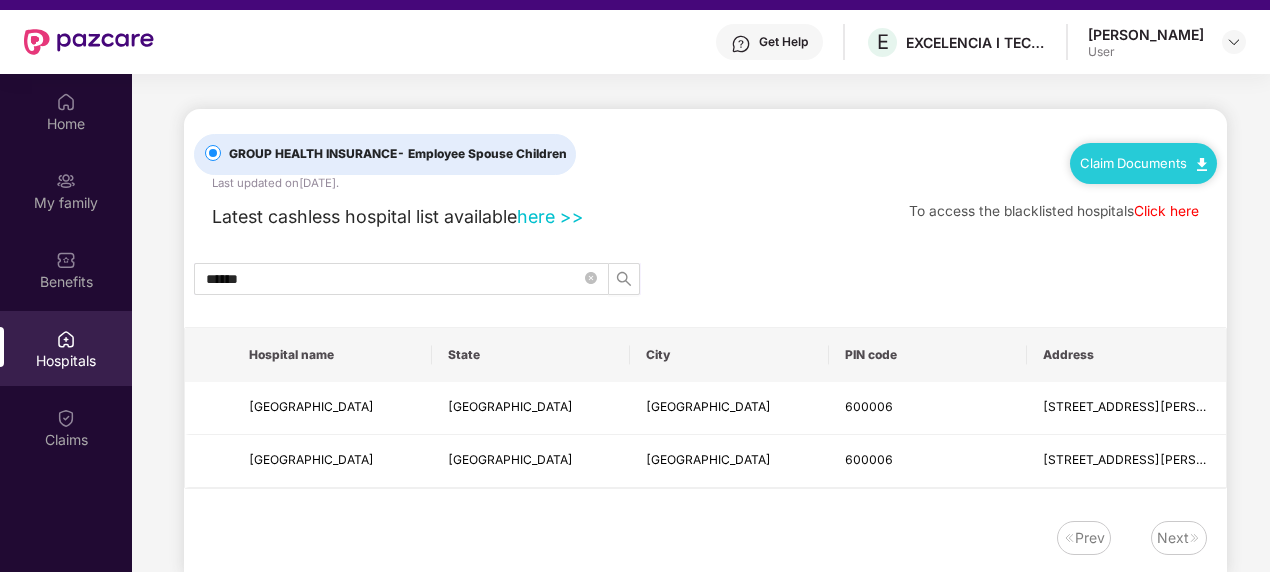 scroll, scrollTop: 0, scrollLeft: 0, axis: both 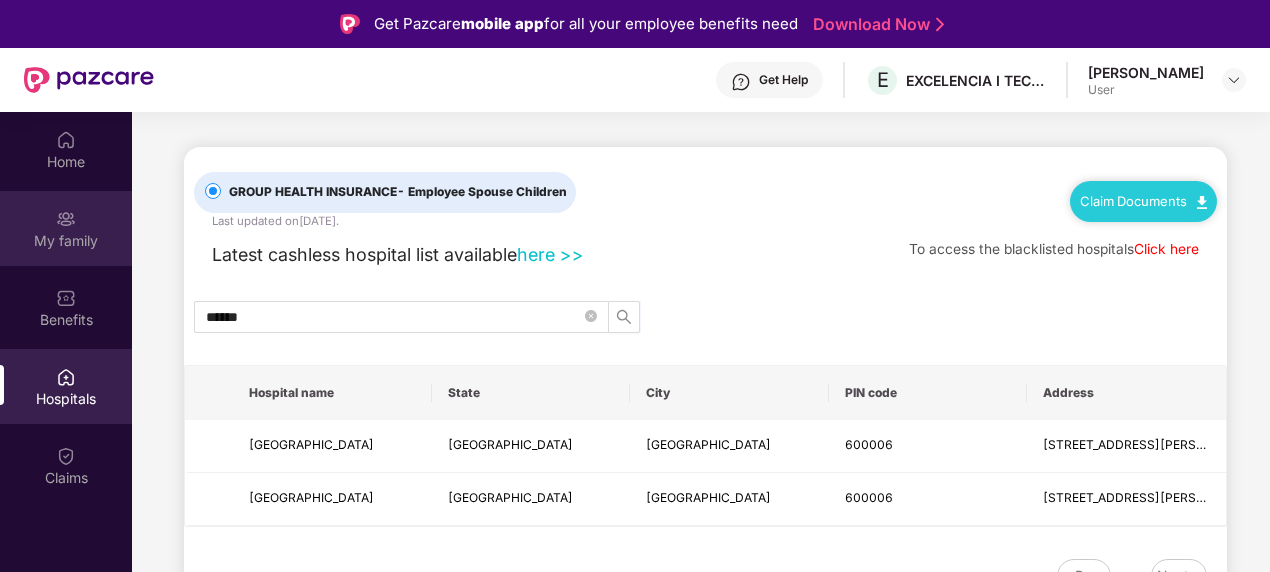 click on "My family" at bounding box center (66, 241) 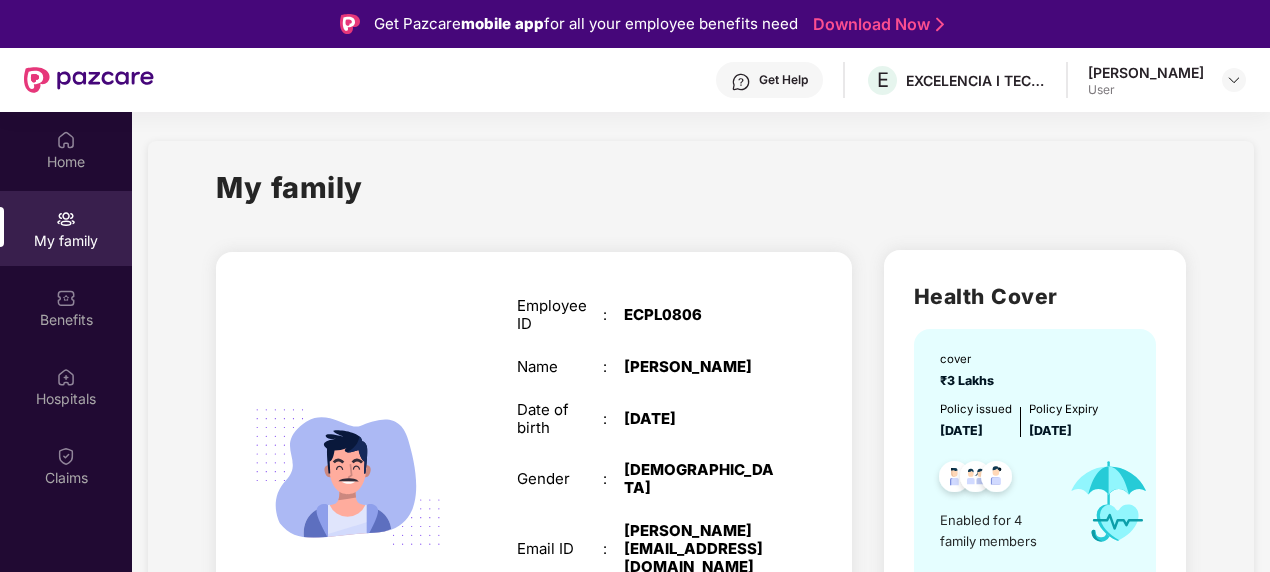 scroll, scrollTop: 0, scrollLeft: 0, axis: both 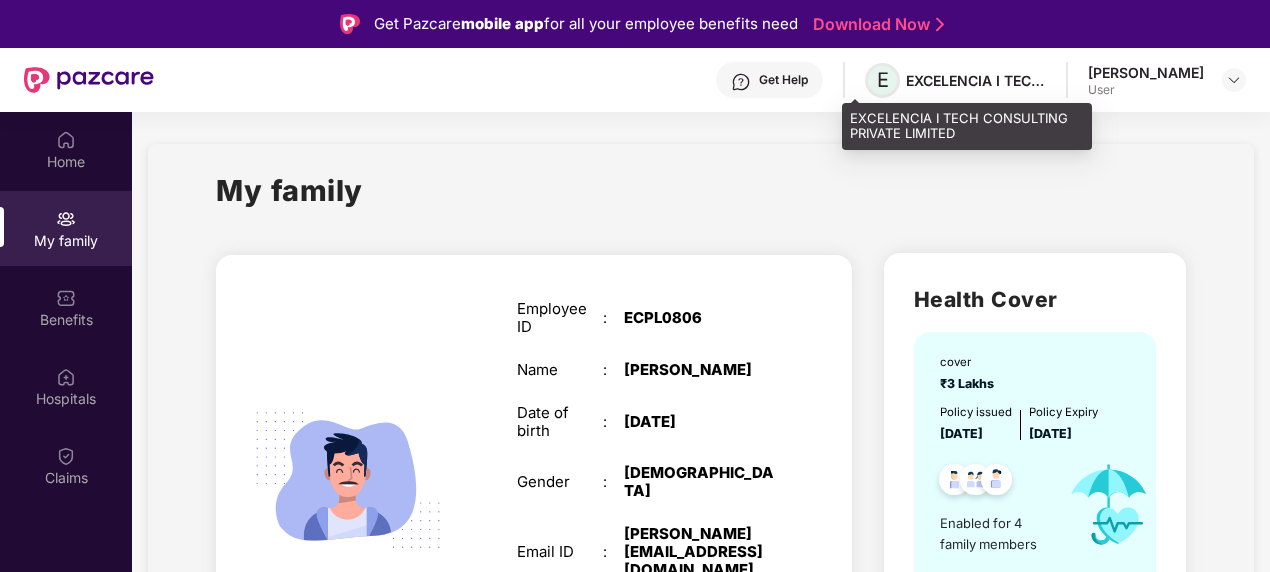 click on "E" at bounding box center (883, 80) 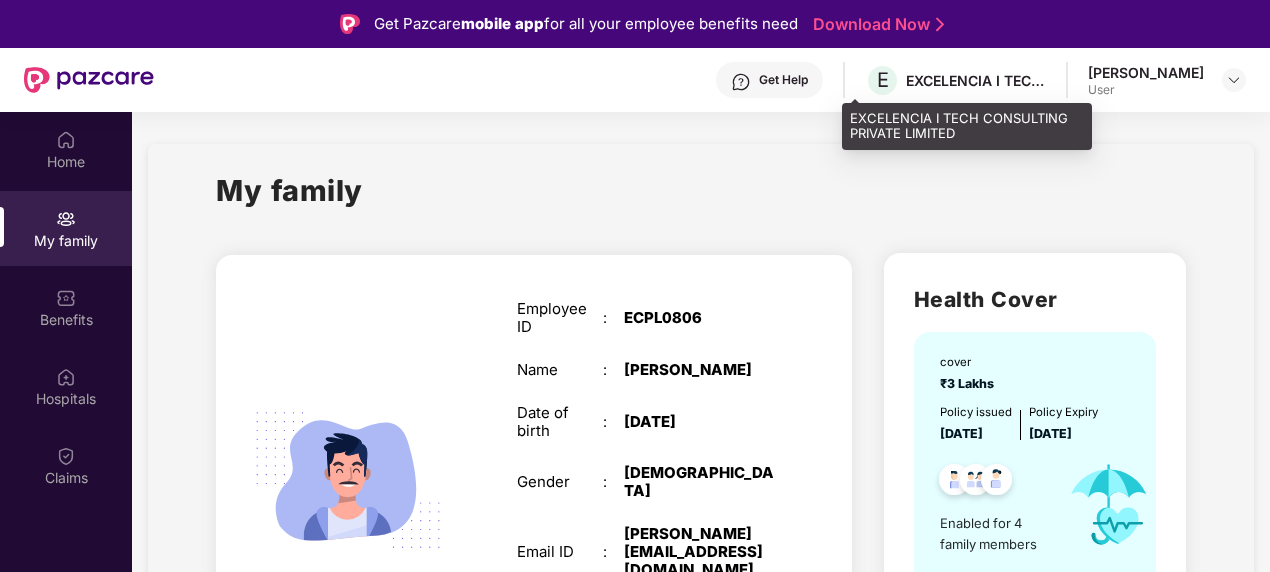 click on "EXCELENCIA I TECH CONSULTING PRIVATE LIMITED" at bounding box center (976, 80) 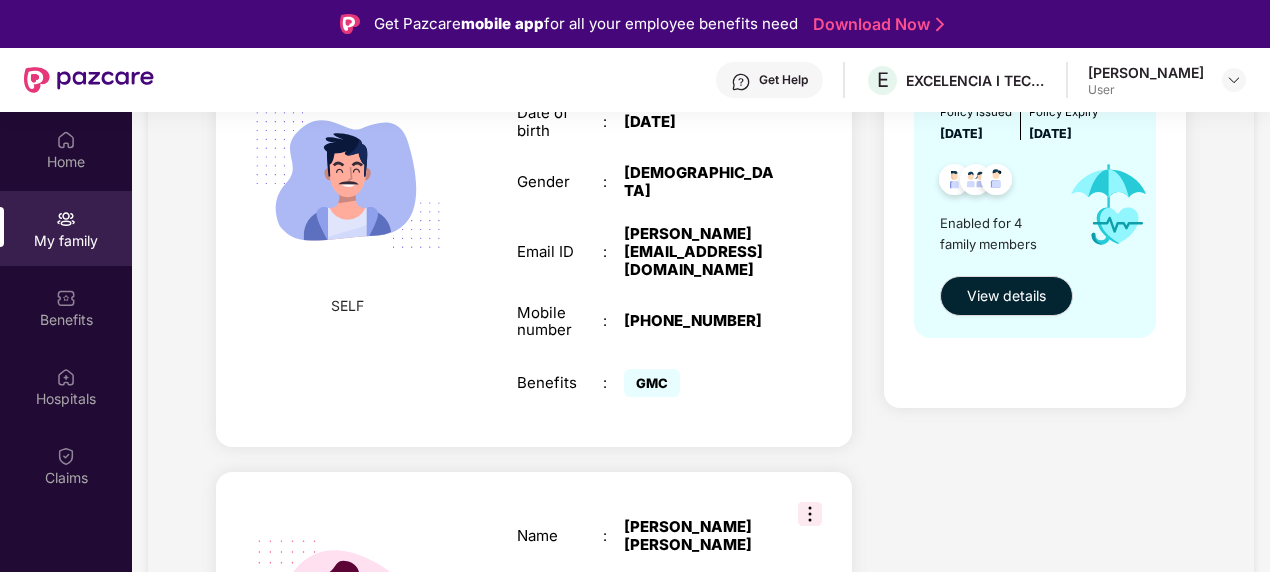 scroll, scrollTop: 600, scrollLeft: 0, axis: vertical 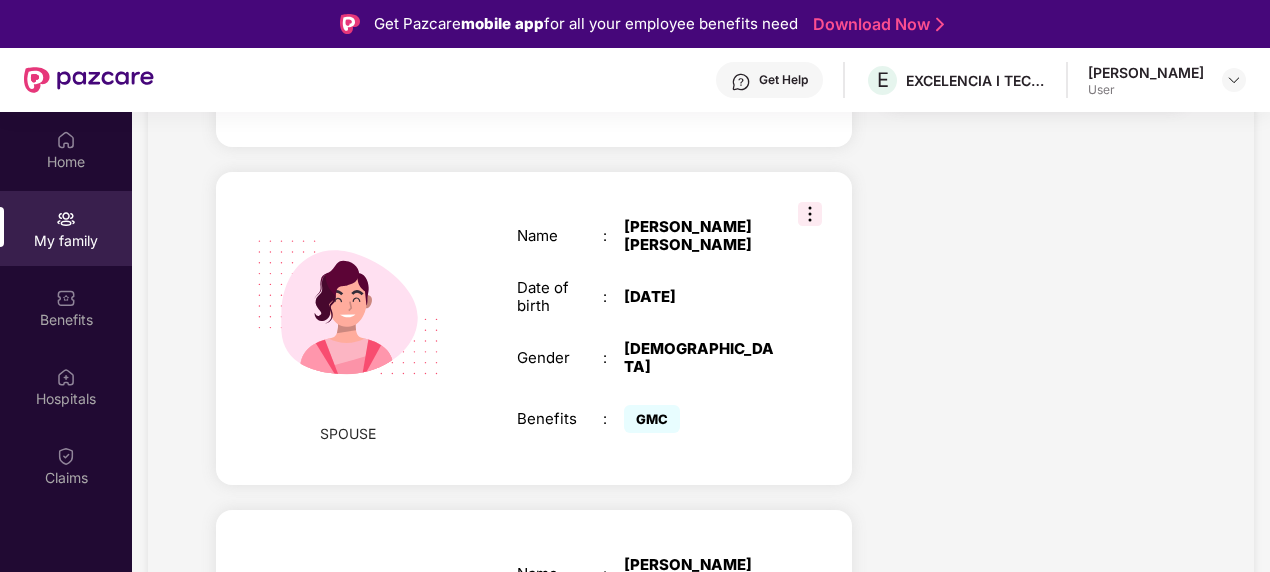 click at bounding box center [810, 214] 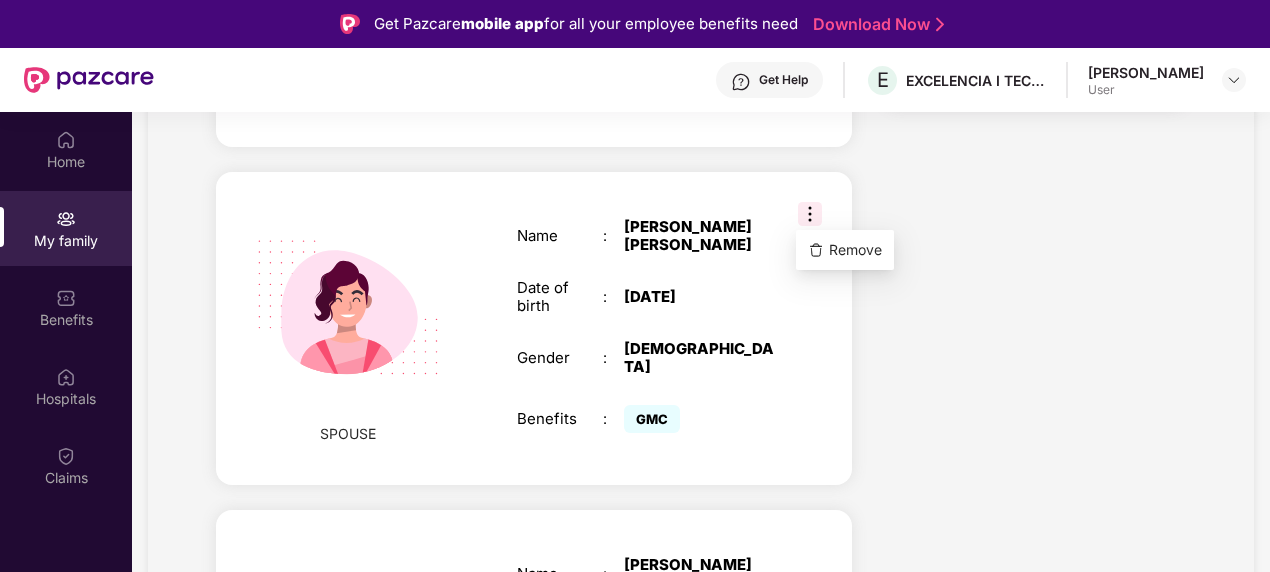 click at bounding box center [810, 214] 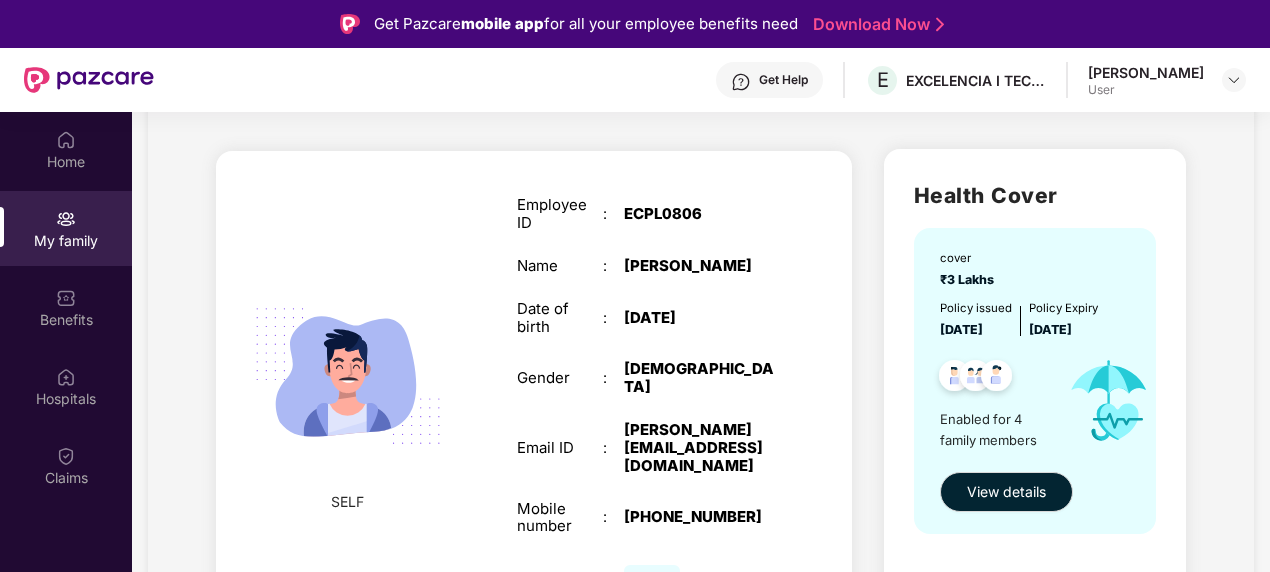 scroll, scrollTop: 0, scrollLeft: 0, axis: both 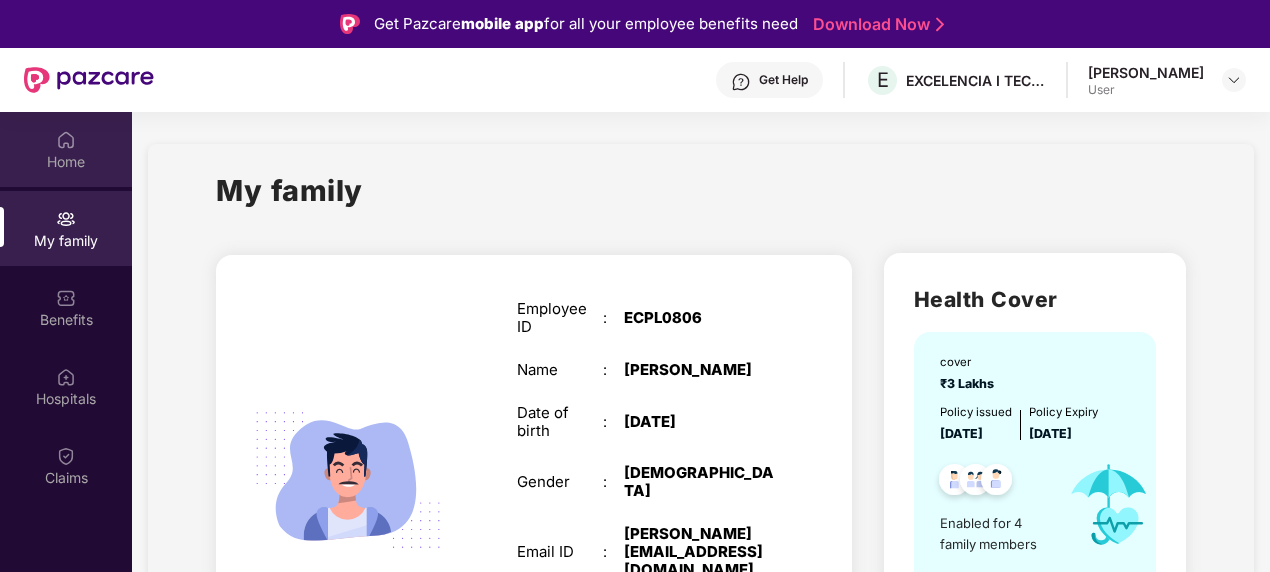 click on "Home" at bounding box center [66, 162] 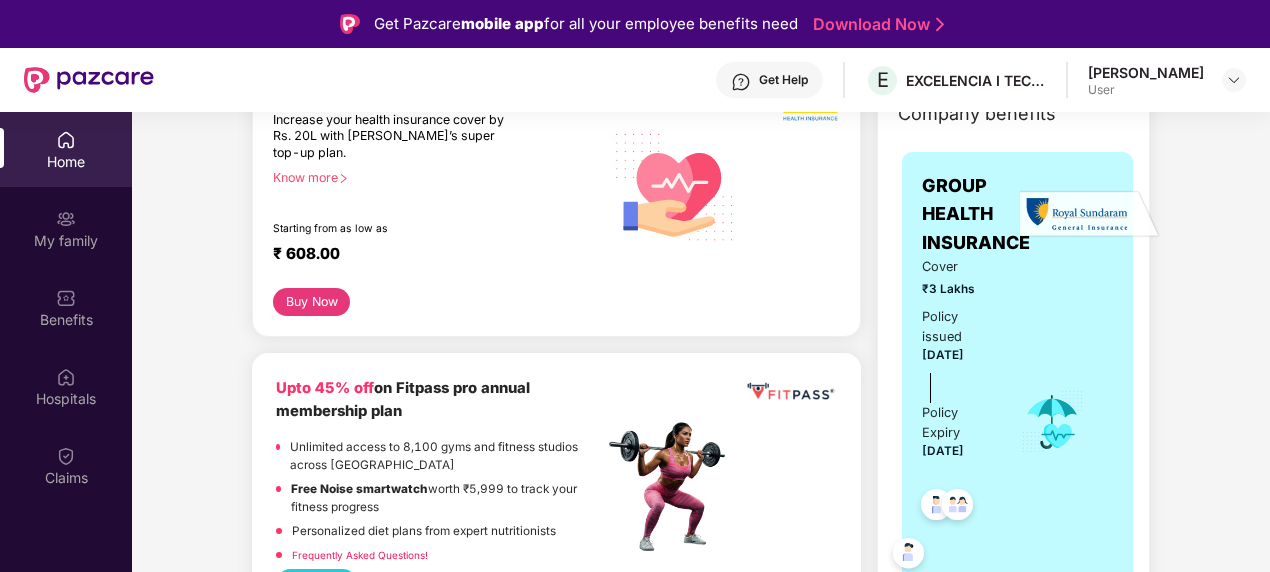 scroll, scrollTop: 400, scrollLeft: 0, axis: vertical 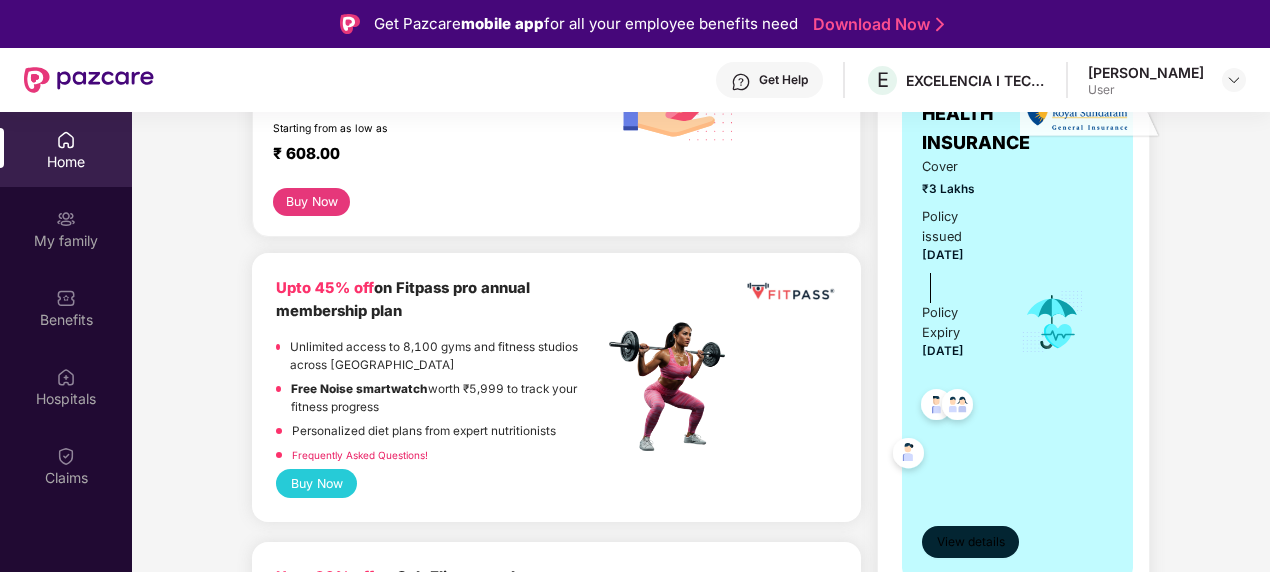 click on "View details" at bounding box center (971, 542) 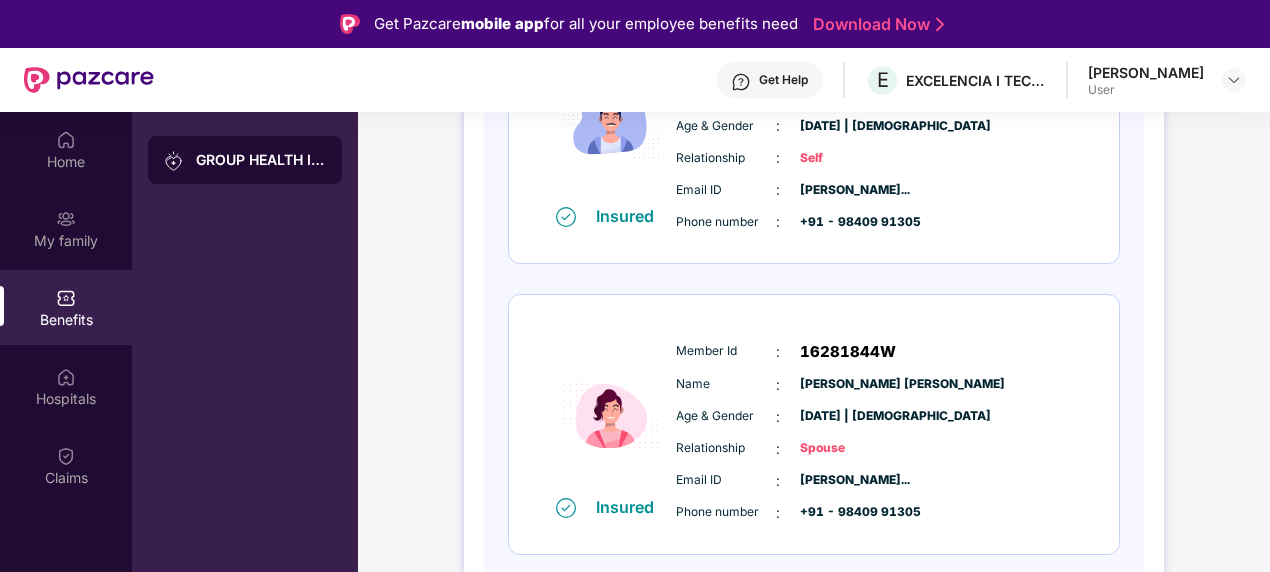 scroll, scrollTop: 500, scrollLeft: 0, axis: vertical 